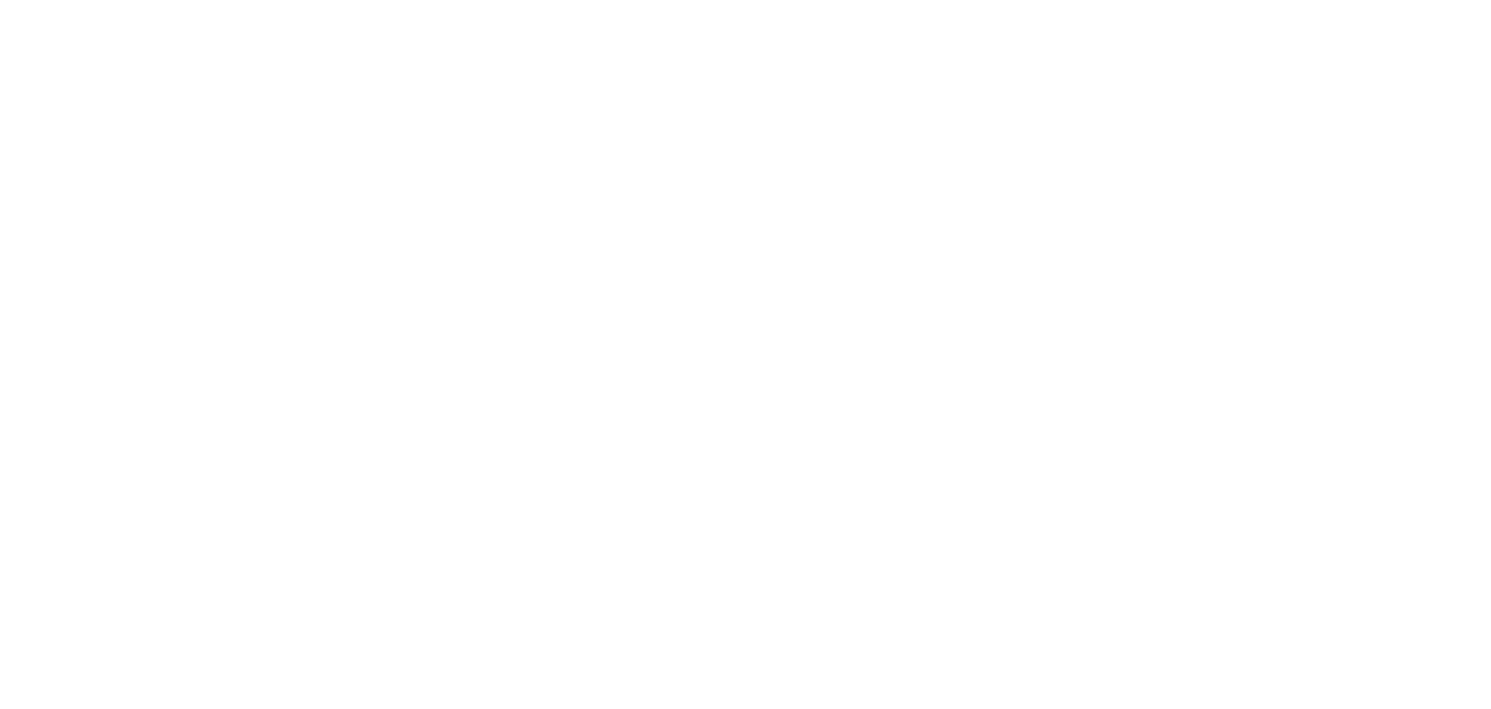 scroll, scrollTop: 0, scrollLeft: 0, axis: both 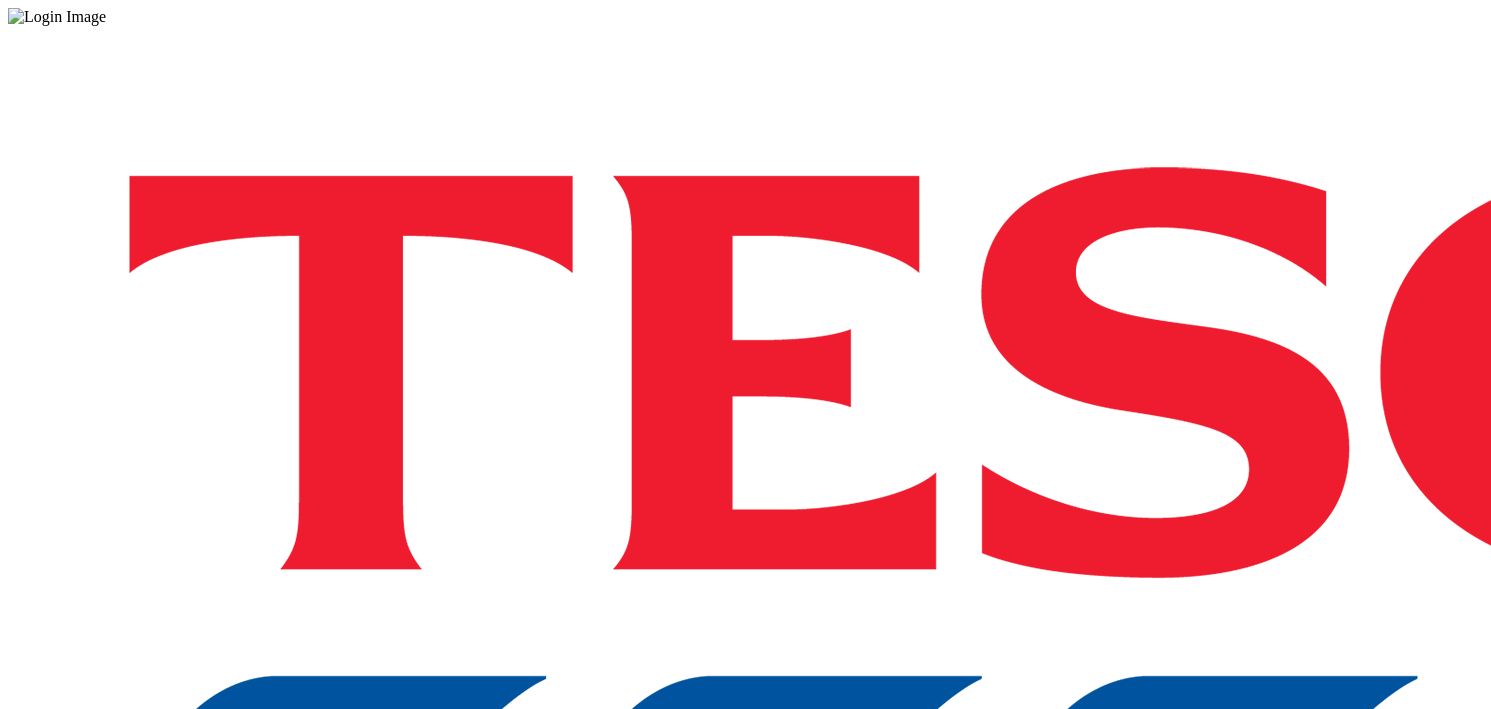 click on "Login" at bounding box center (745, 1000) 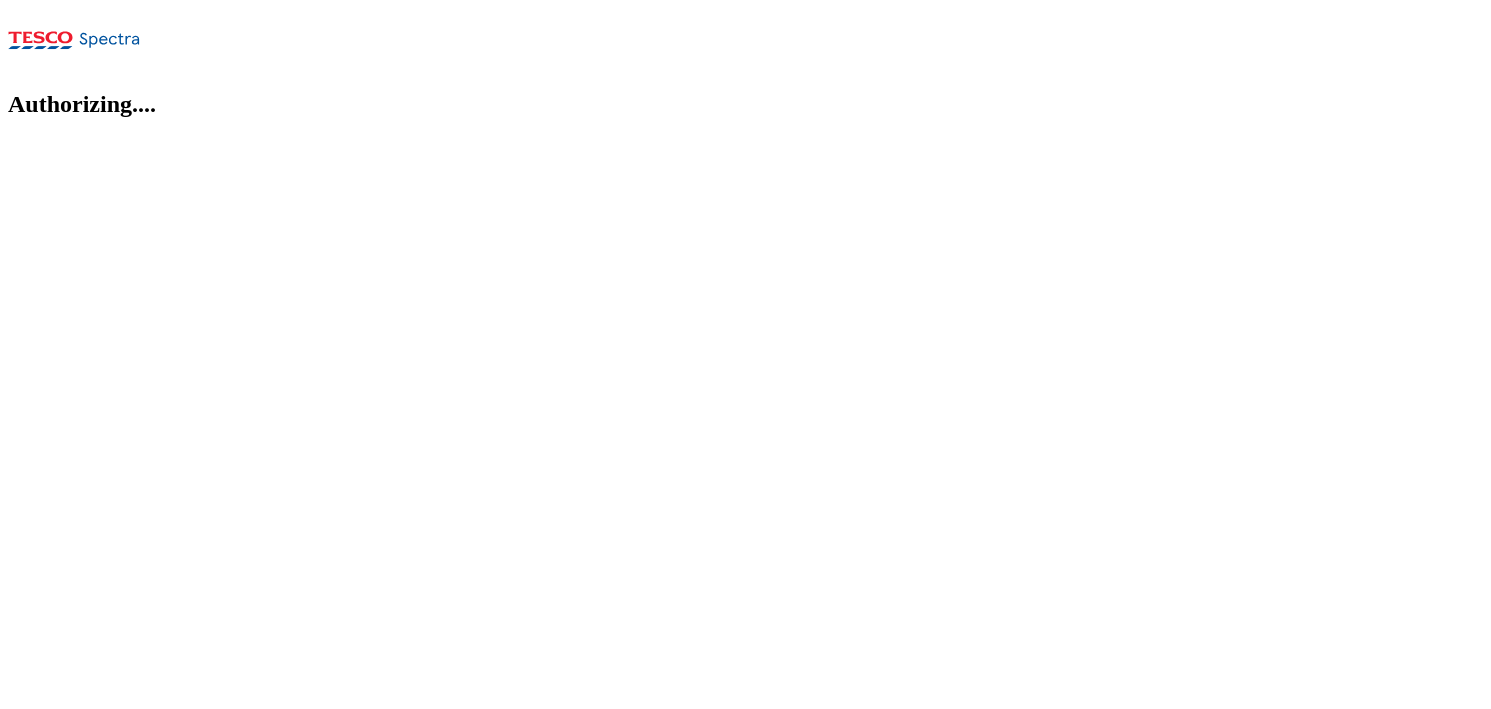 scroll, scrollTop: 0, scrollLeft: 0, axis: both 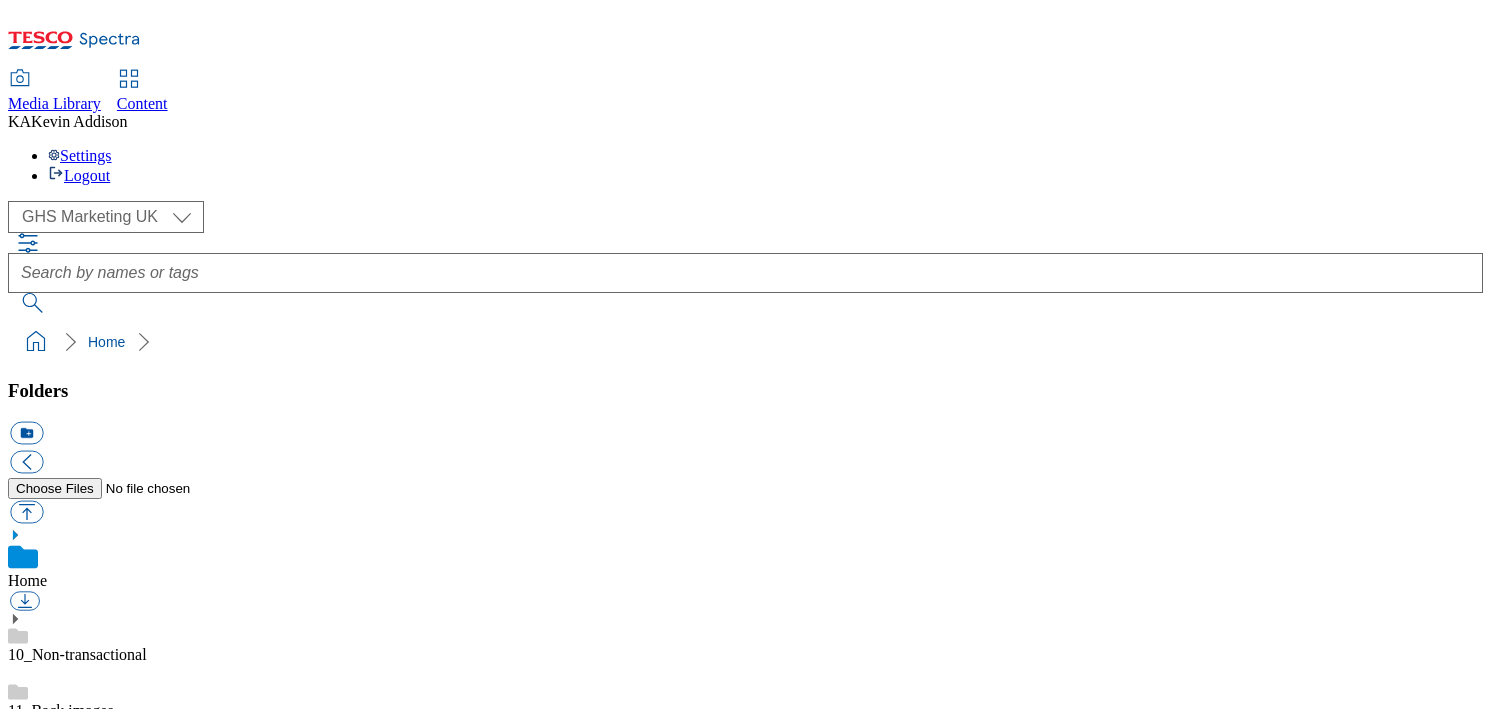 click 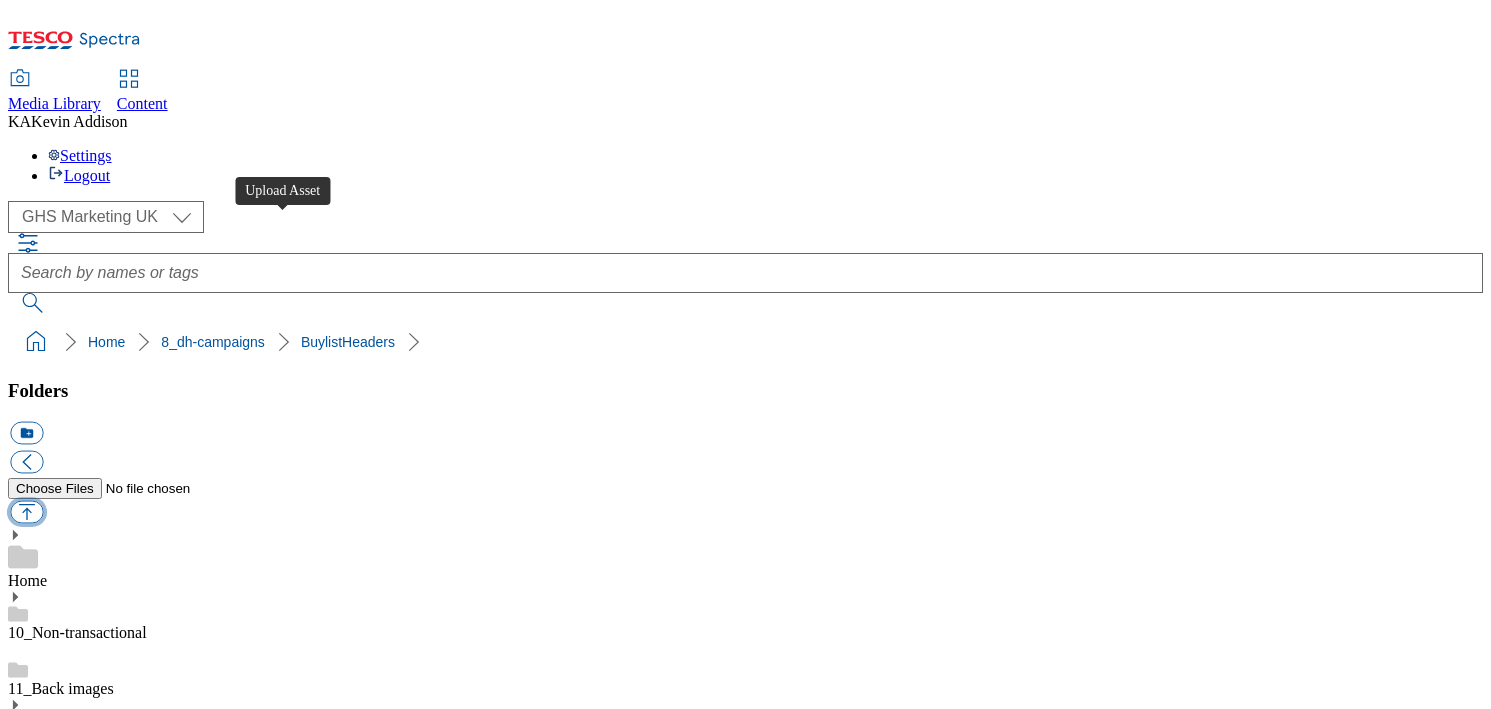 click at bounding box center (26, 512) 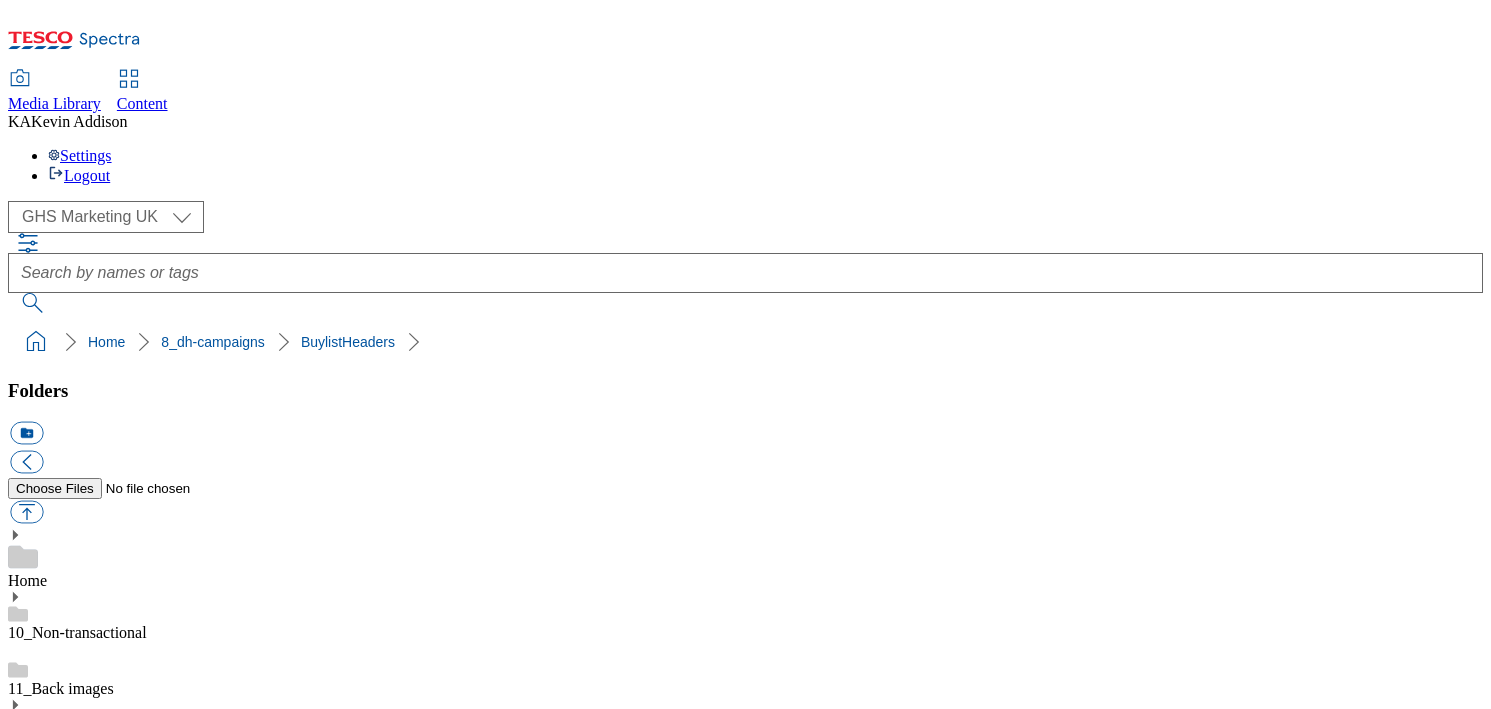 type on "C:\fakepath\1754289993610-ad541701_St_Pierre_Croissants_LegoBrand_H_1184x333_V2.jpg" 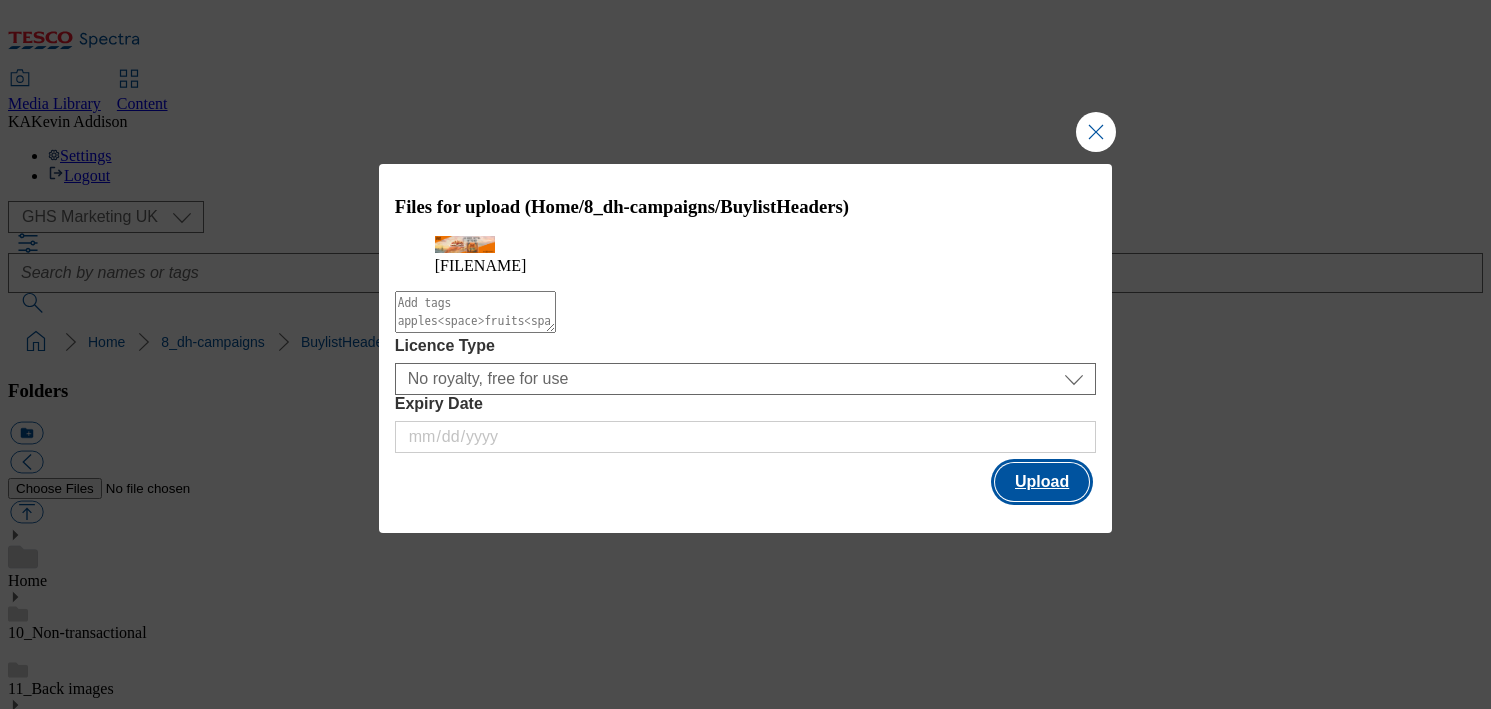 click on "Upload" at bounding box center (1042, 482) 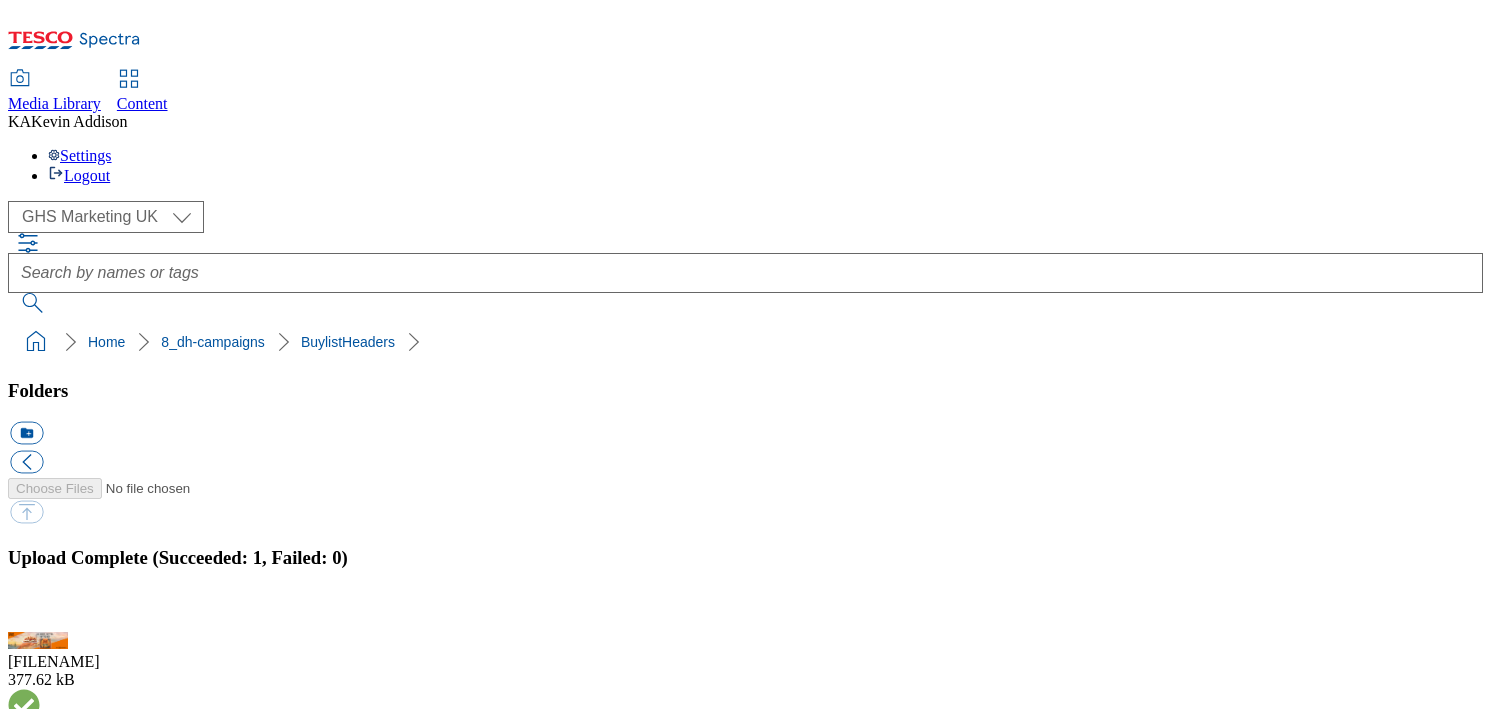 click on "BuylistHeaders" at bounding box center (57, 1747) 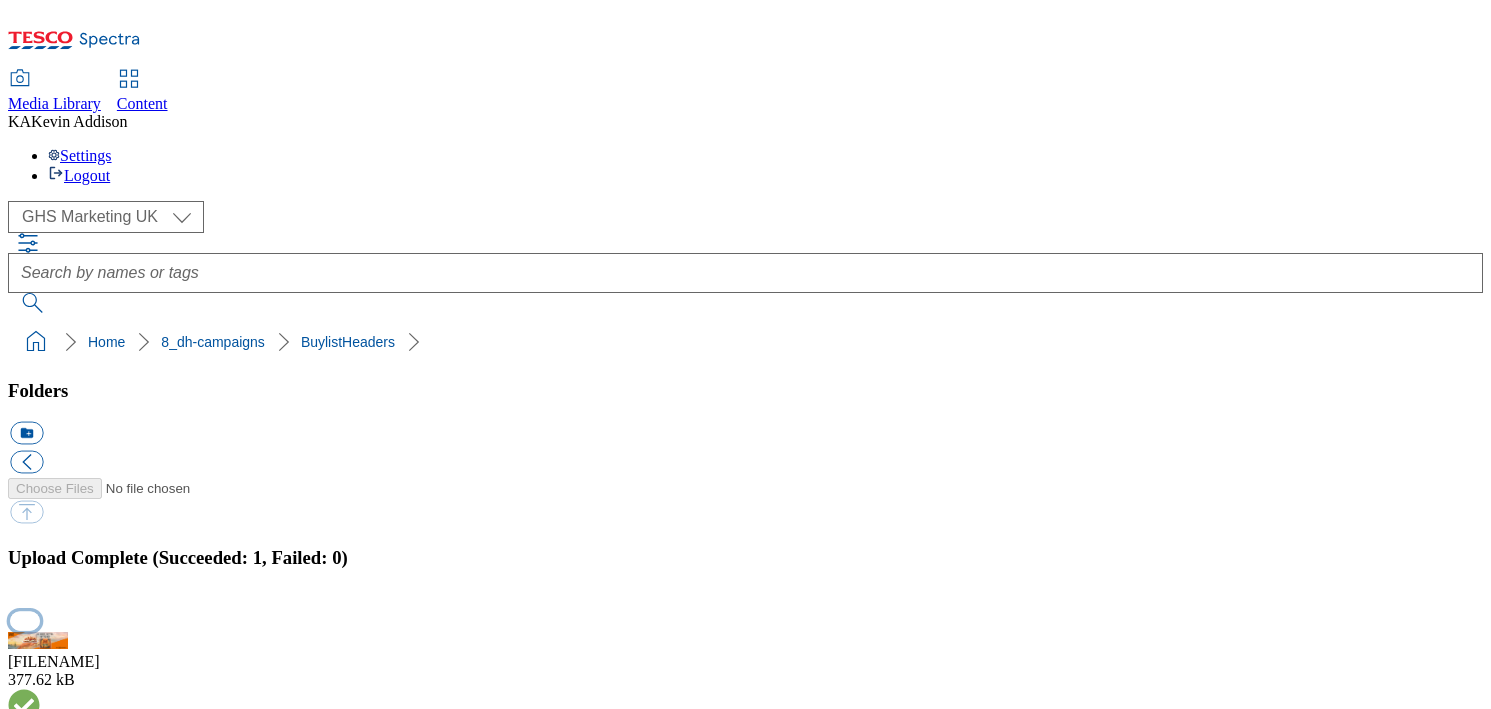 click at bounding box center (25, 620) 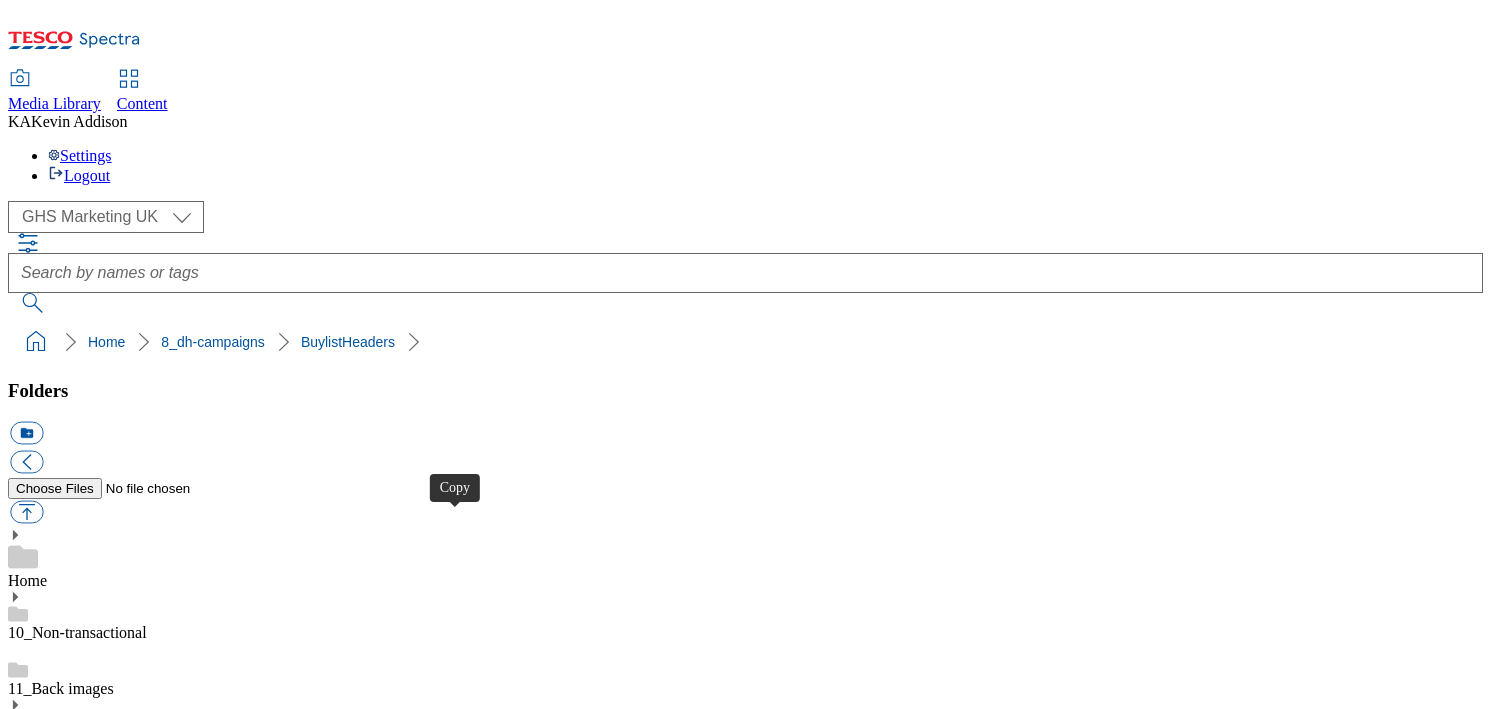 click at bounding box center (26, 4048) 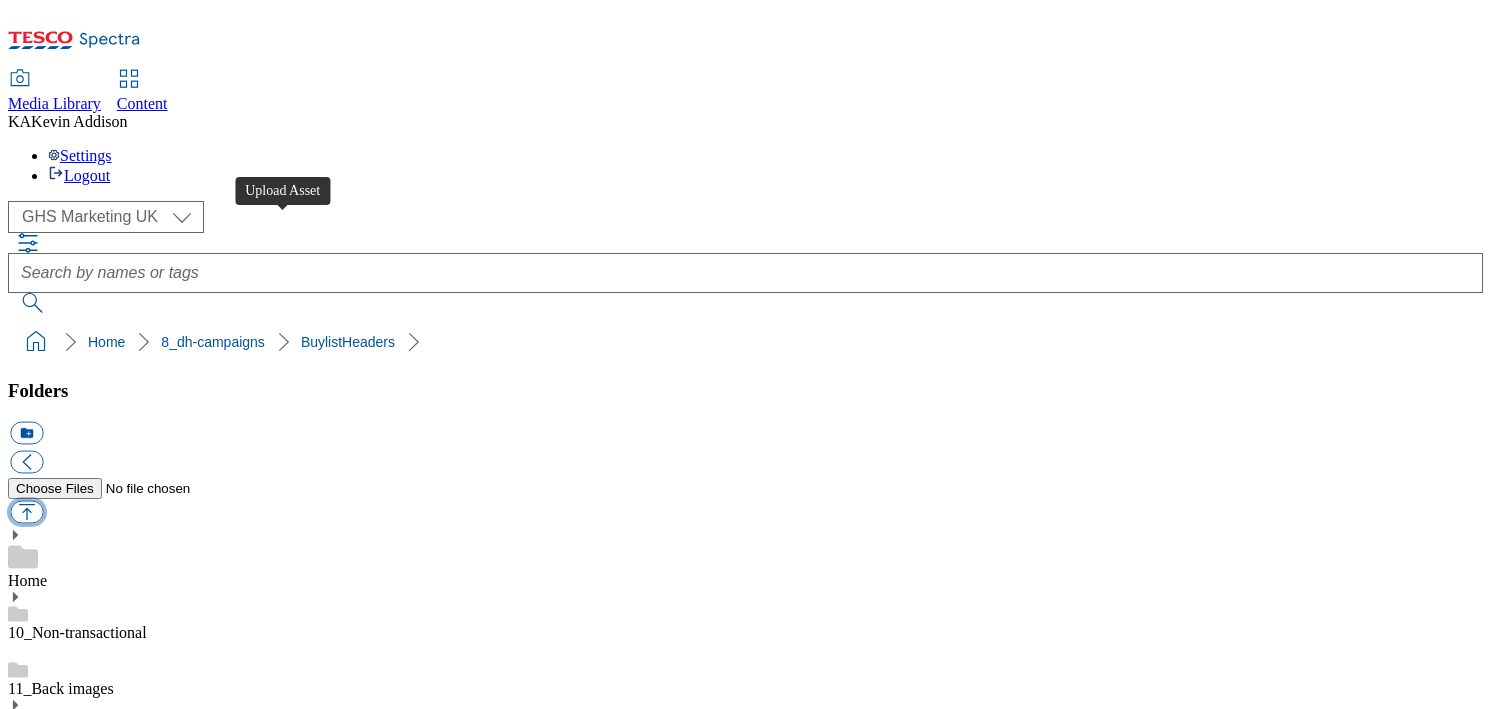 click at bounding box center [26, 512] 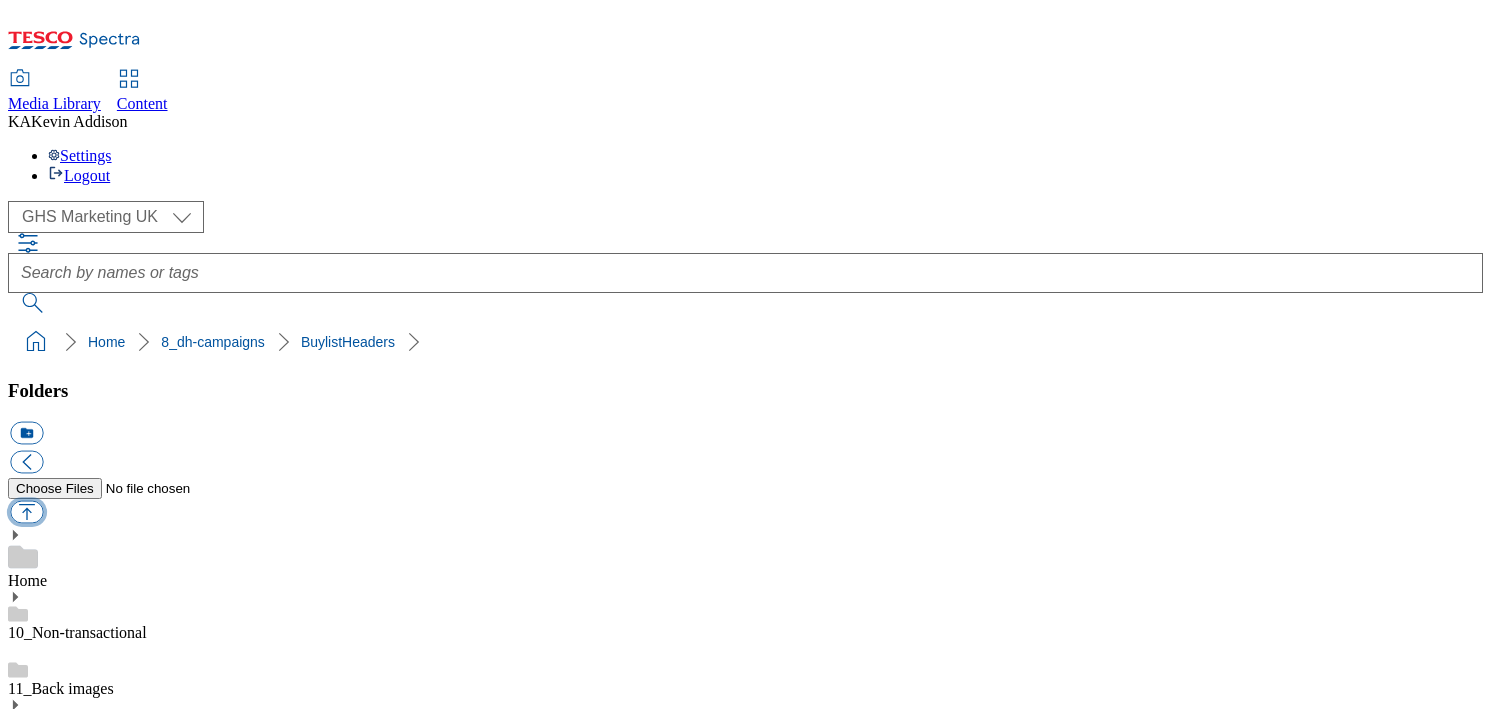 type on "C:\fakepath\1753707913176-ad541376_Dairy_Milk_Minis_LegoBrand_H_1184x333_V1.jpg" 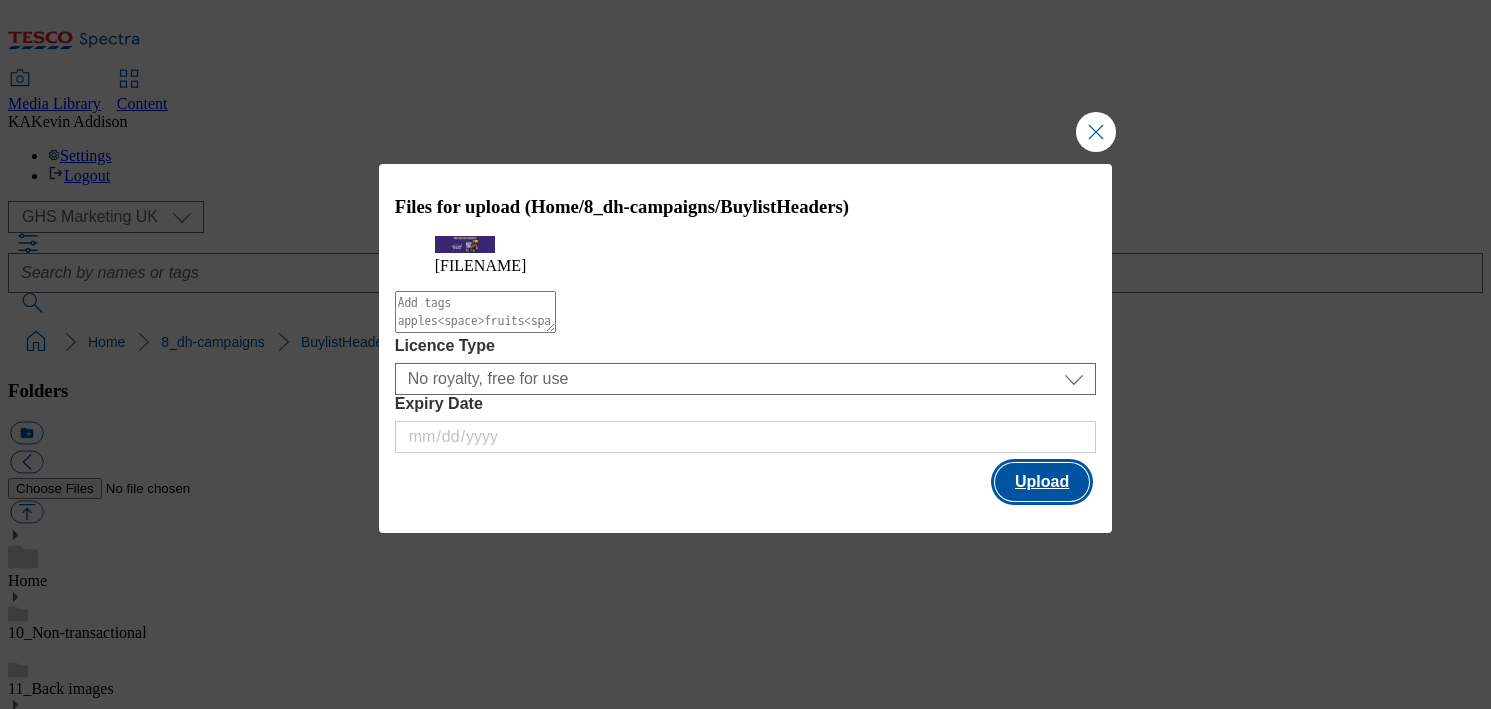 click on "Upload" at bounding box center [1042, 482] 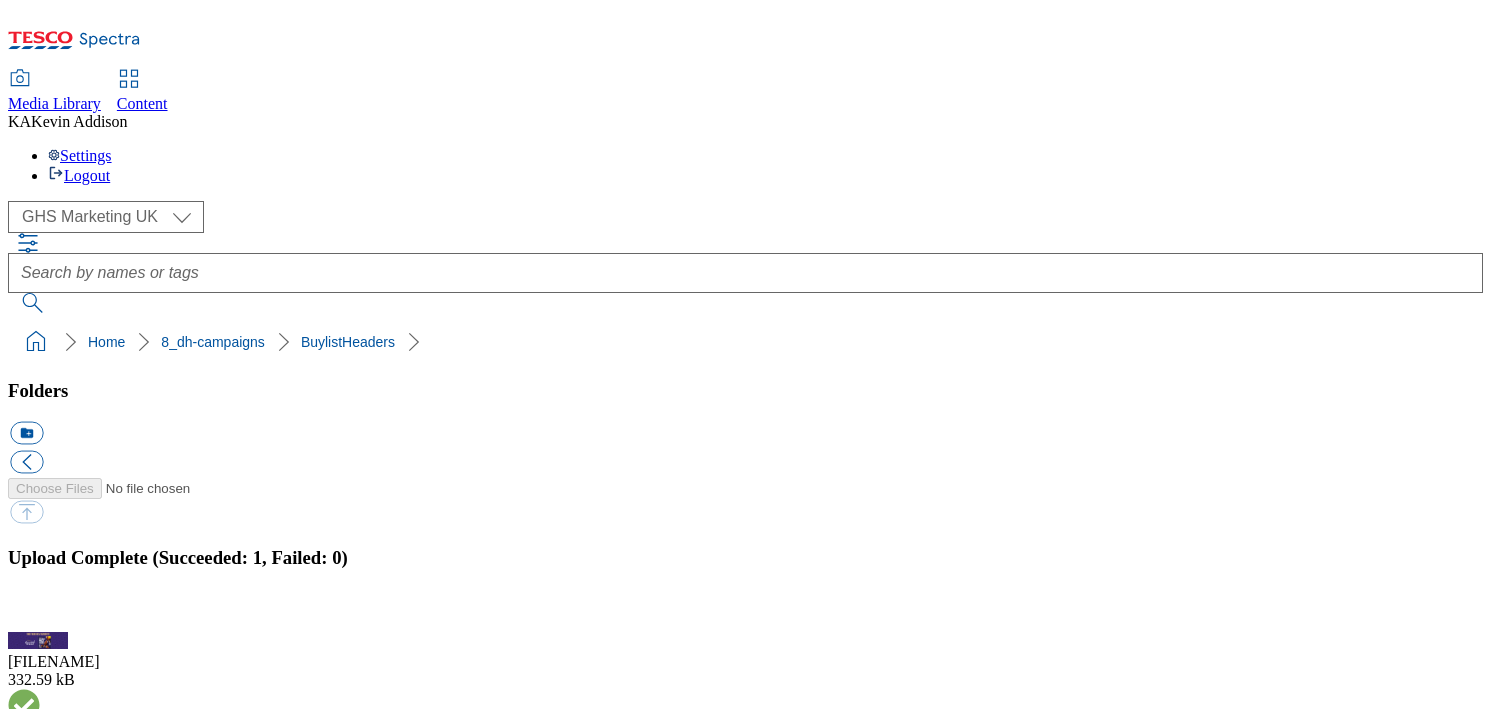 click on "BuylistHeaders" at bounding box center (57, 1747) 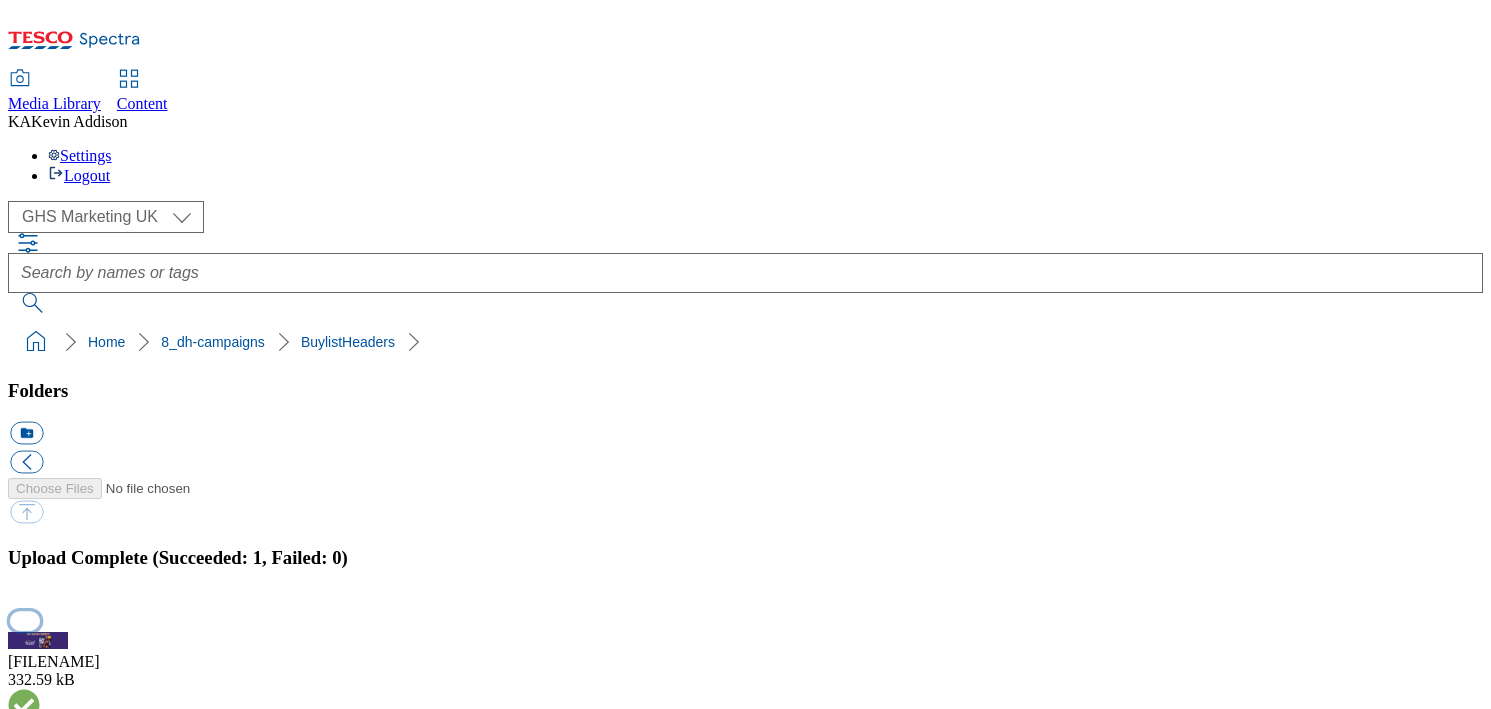click at bounding box center (25, 620) 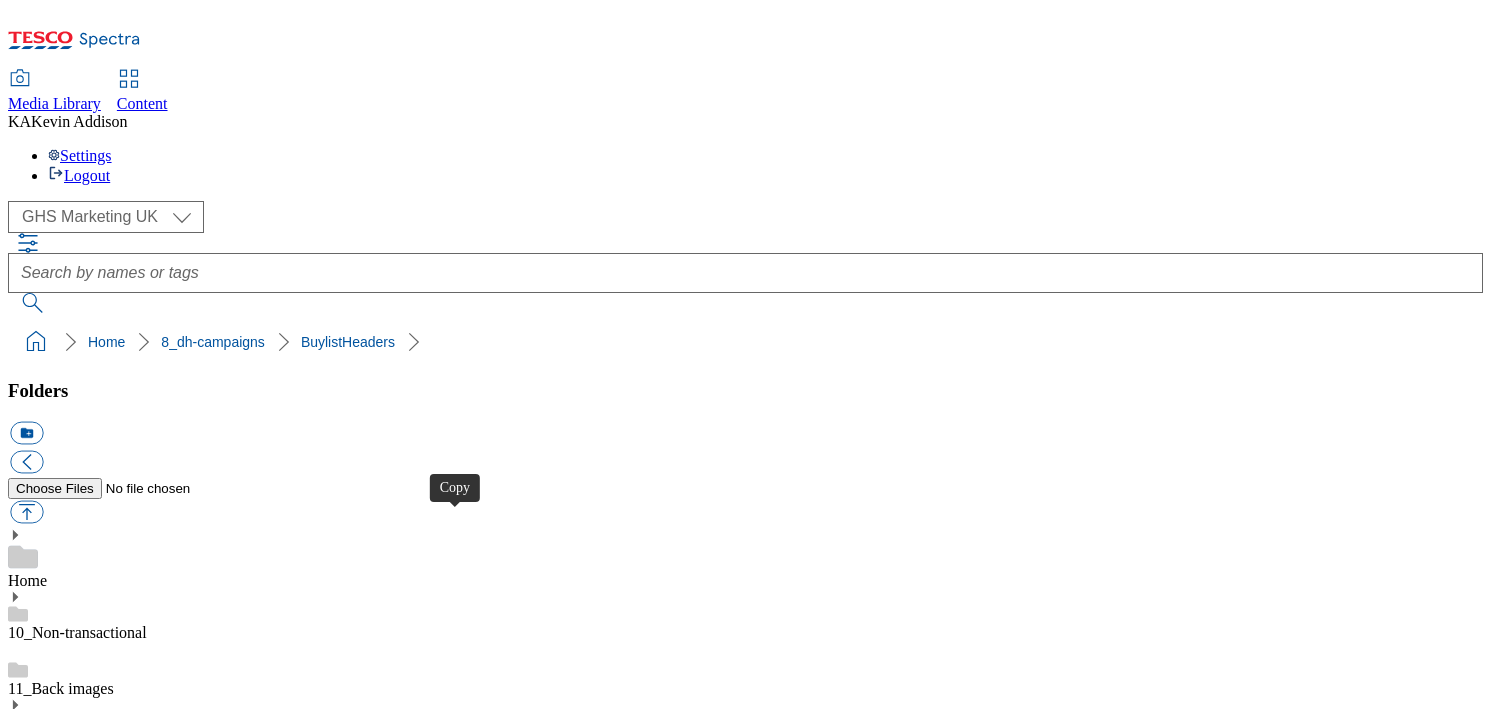 click at bounding box center (26, 4048) 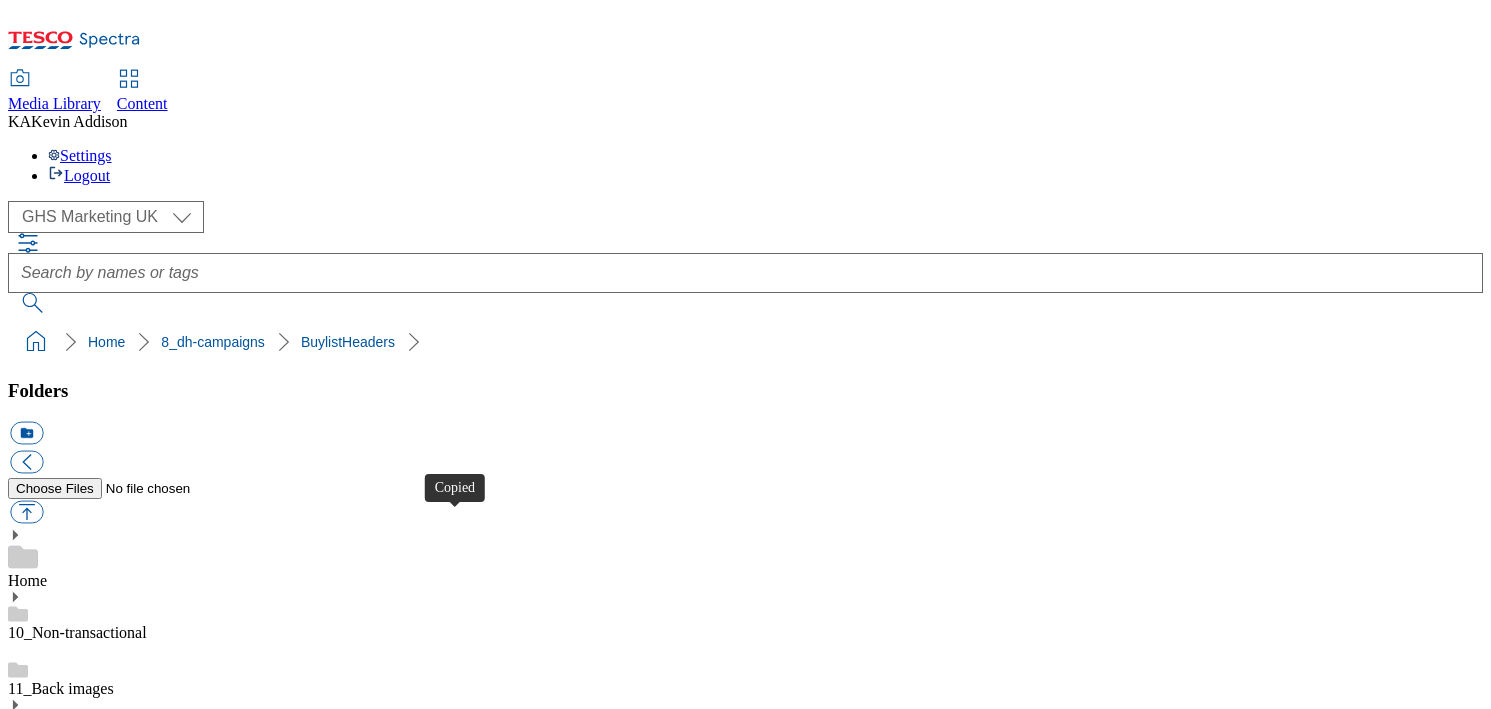 click at bounding box center [26, 4048] 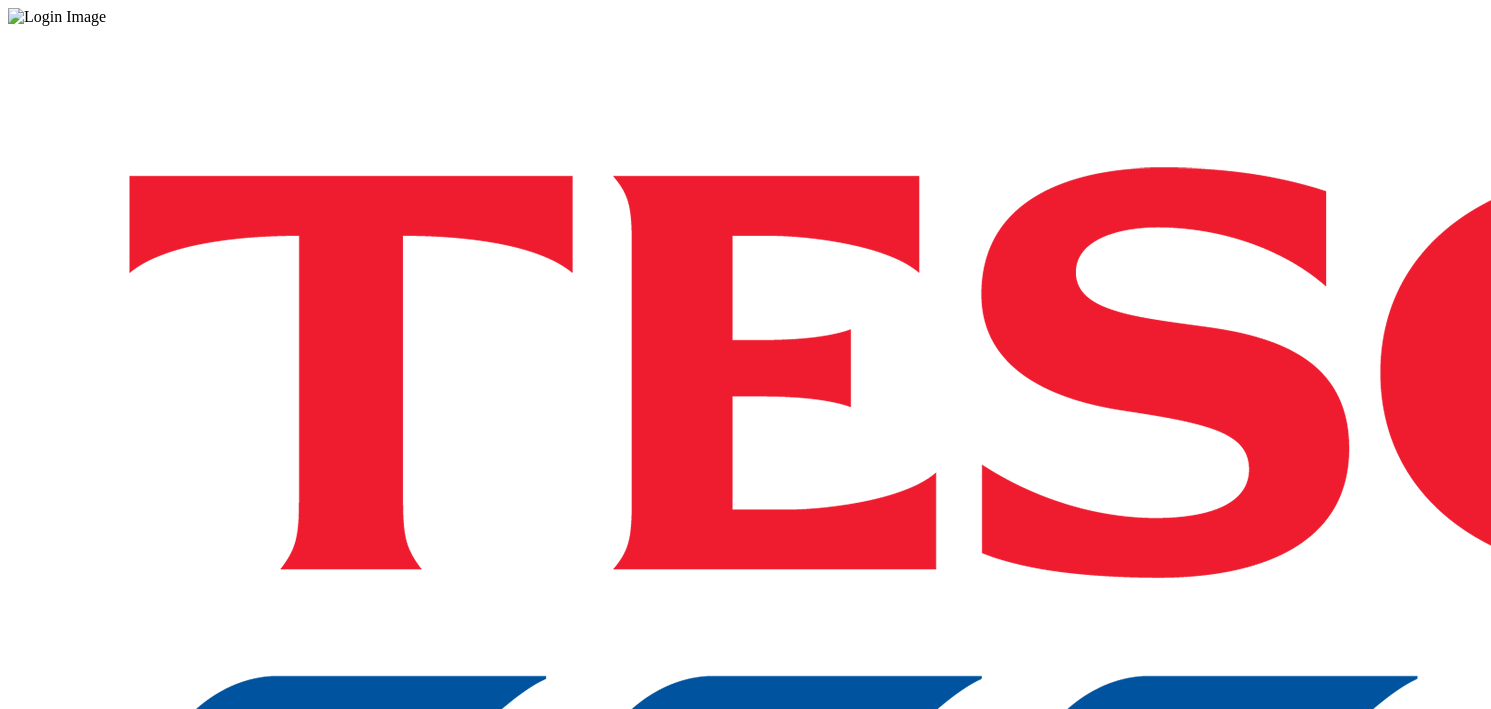 scroll, scrollTop: 0, scrollLeft: 0, axis: both 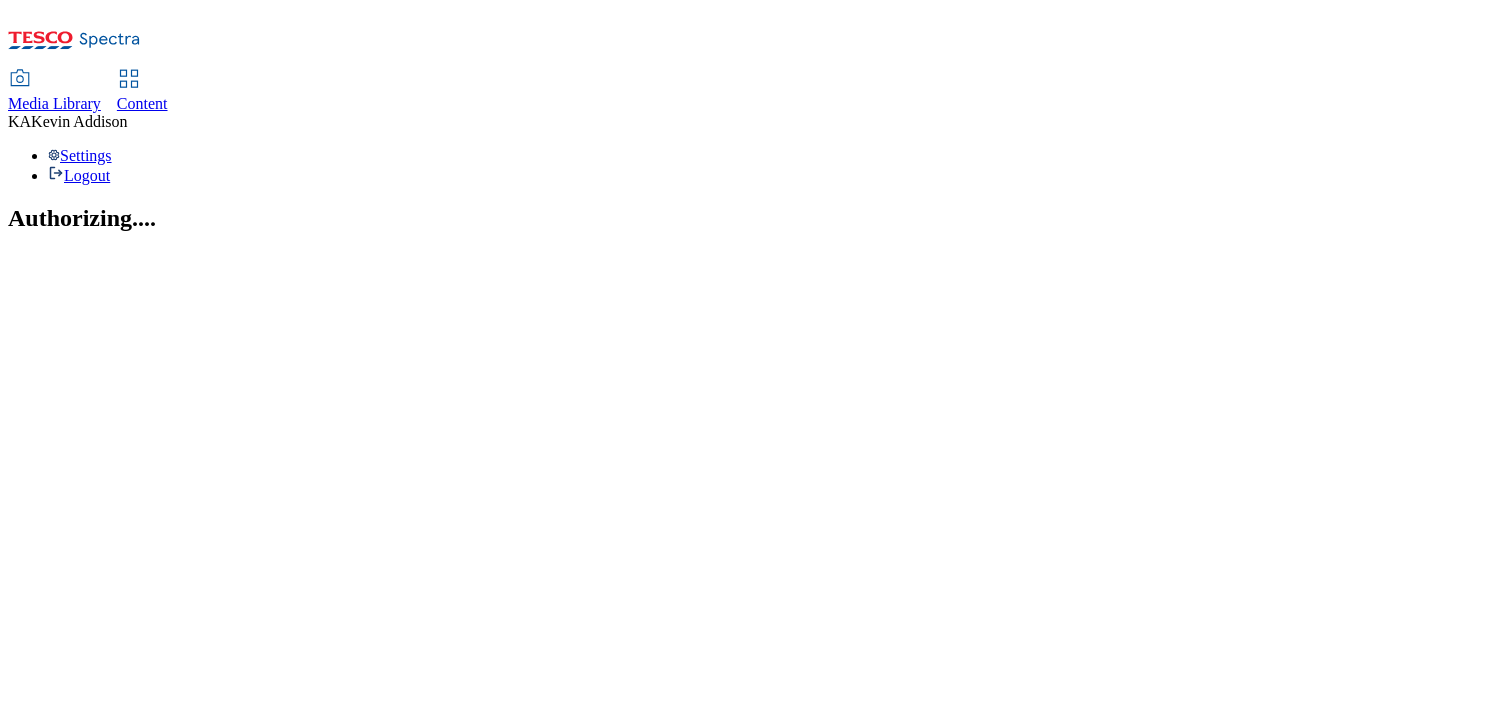 select on "ghs-uk" 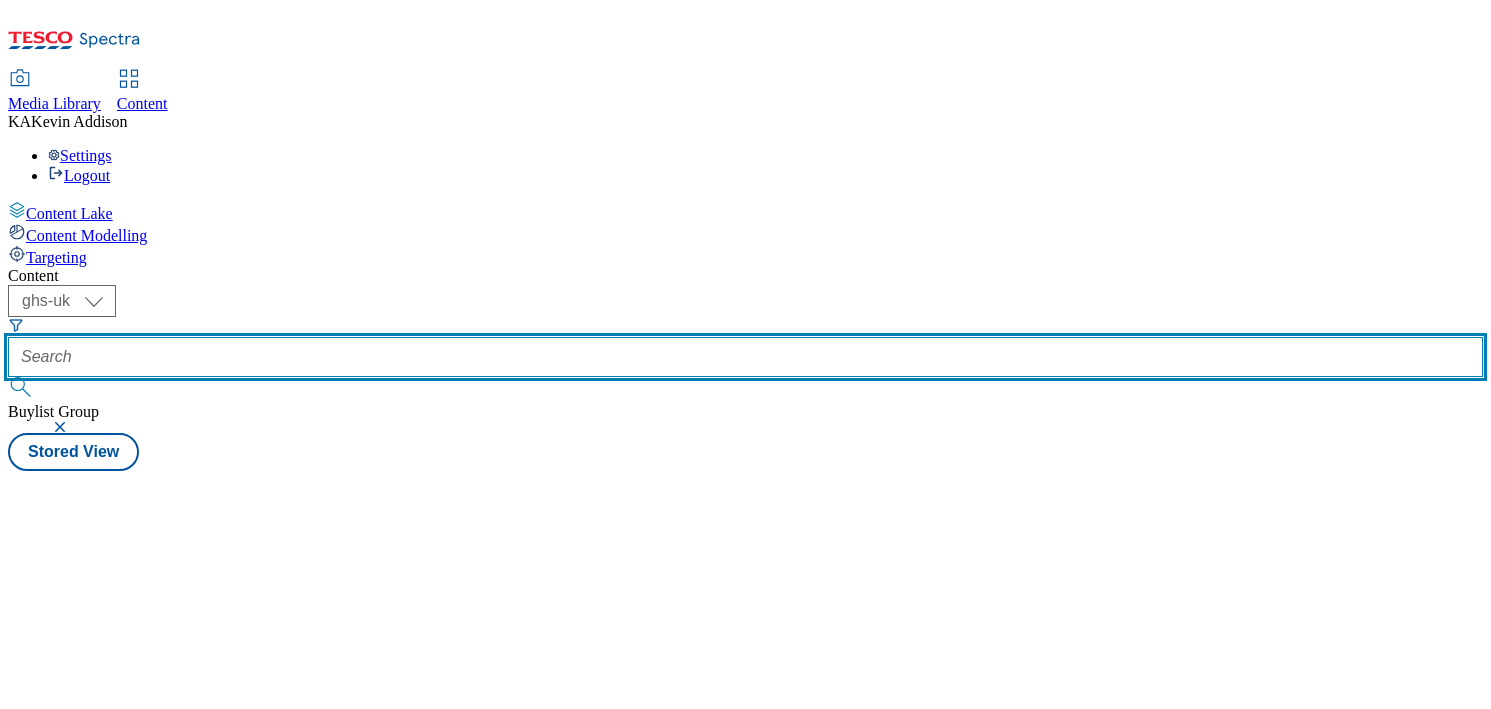 click at bounding box center (745, 357) 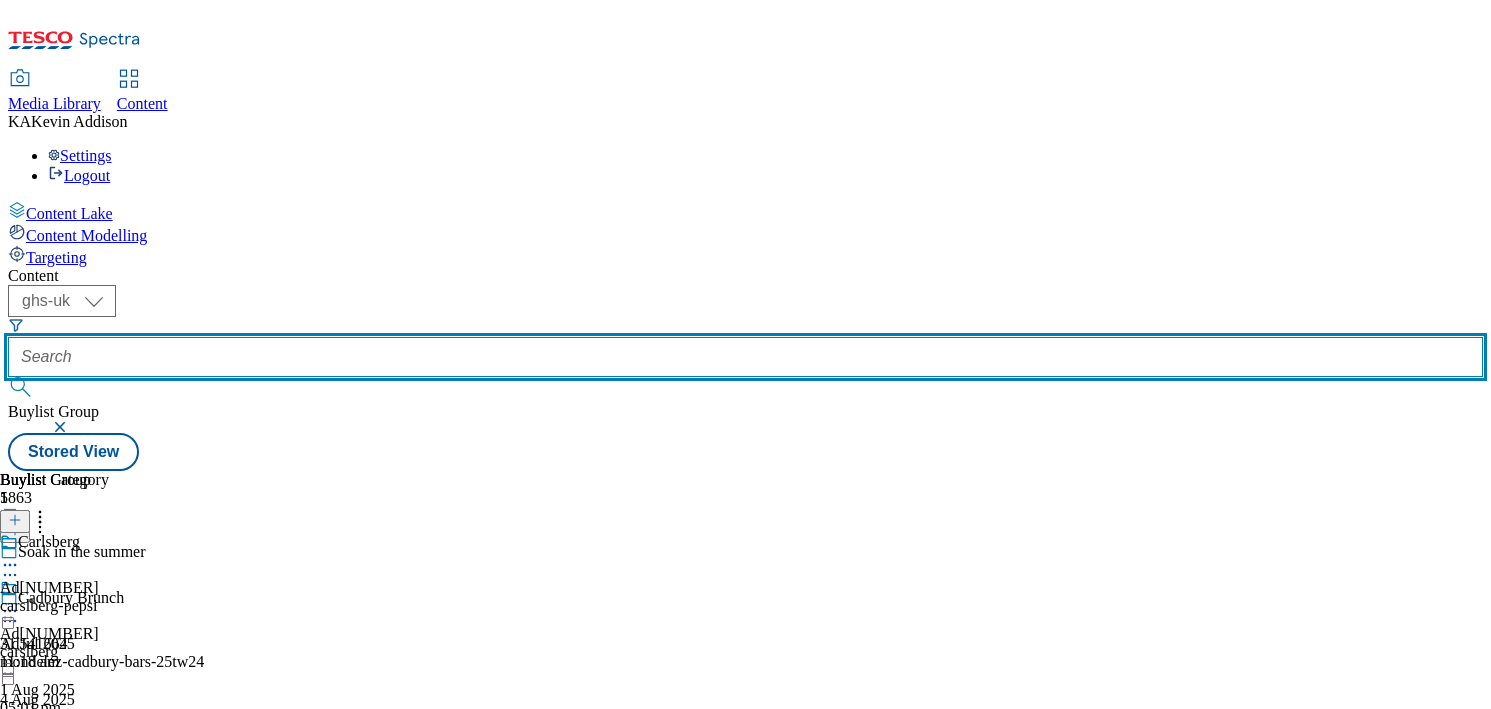 paste on "st-pierre-groupe-[NUMBER]" 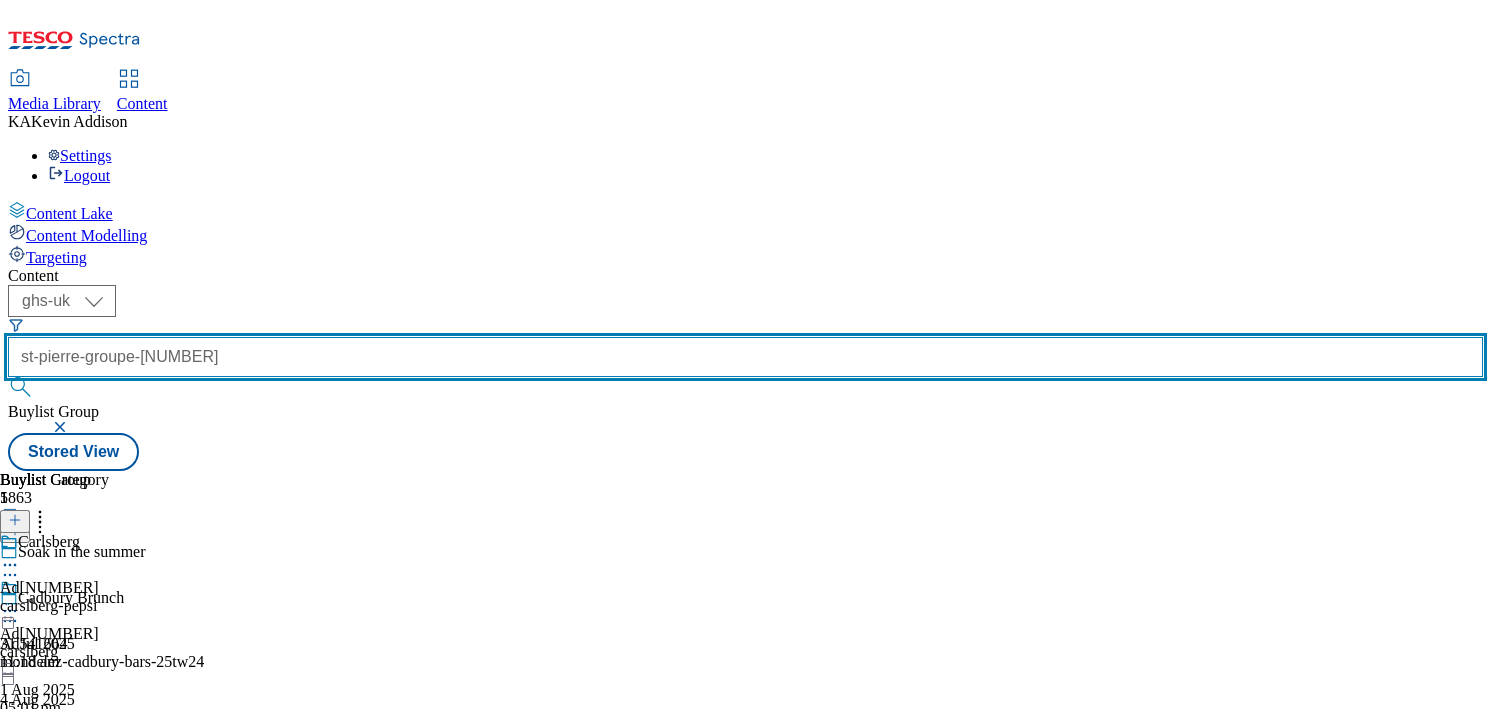 scroll, scrollTop: 0, scrollLeft: 13, axis: horizontal 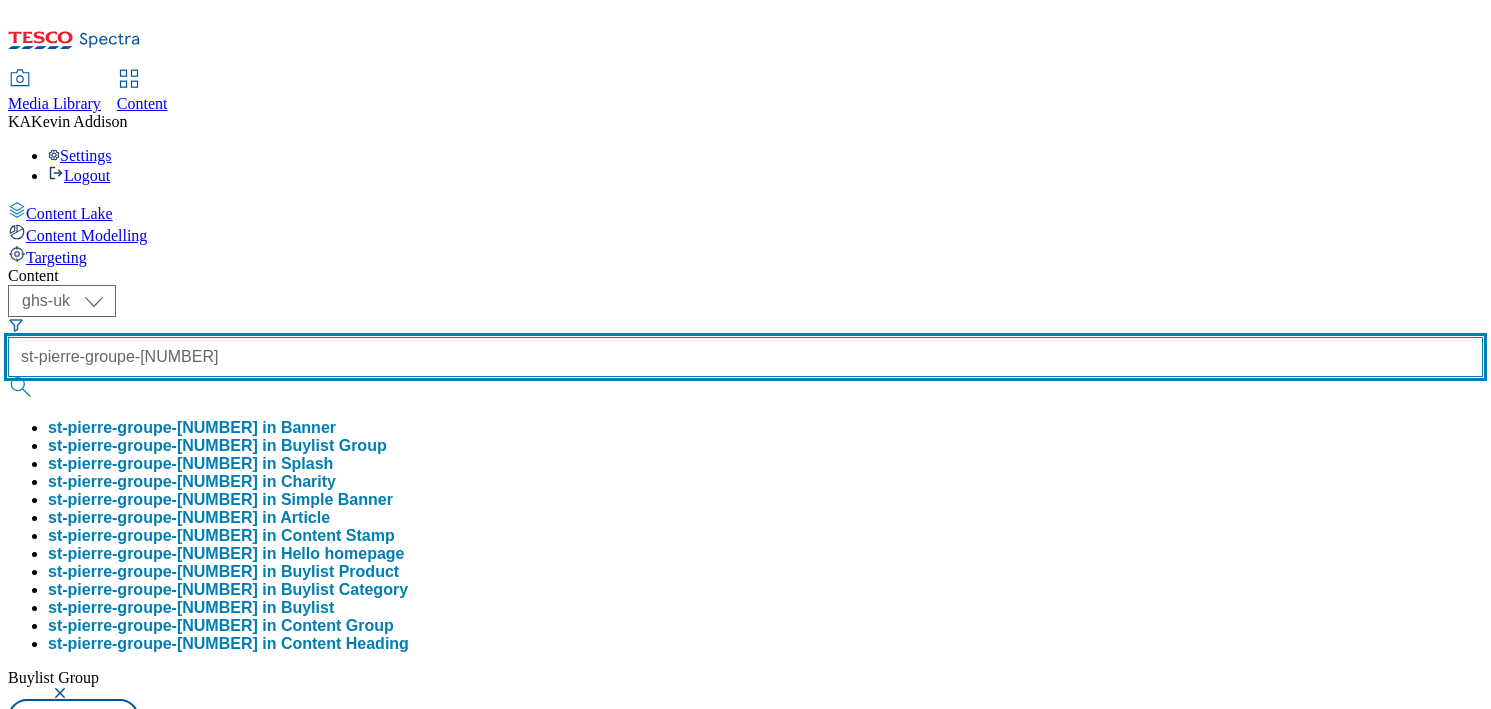 type on "st-pierre-groupe-[NUMBER]" 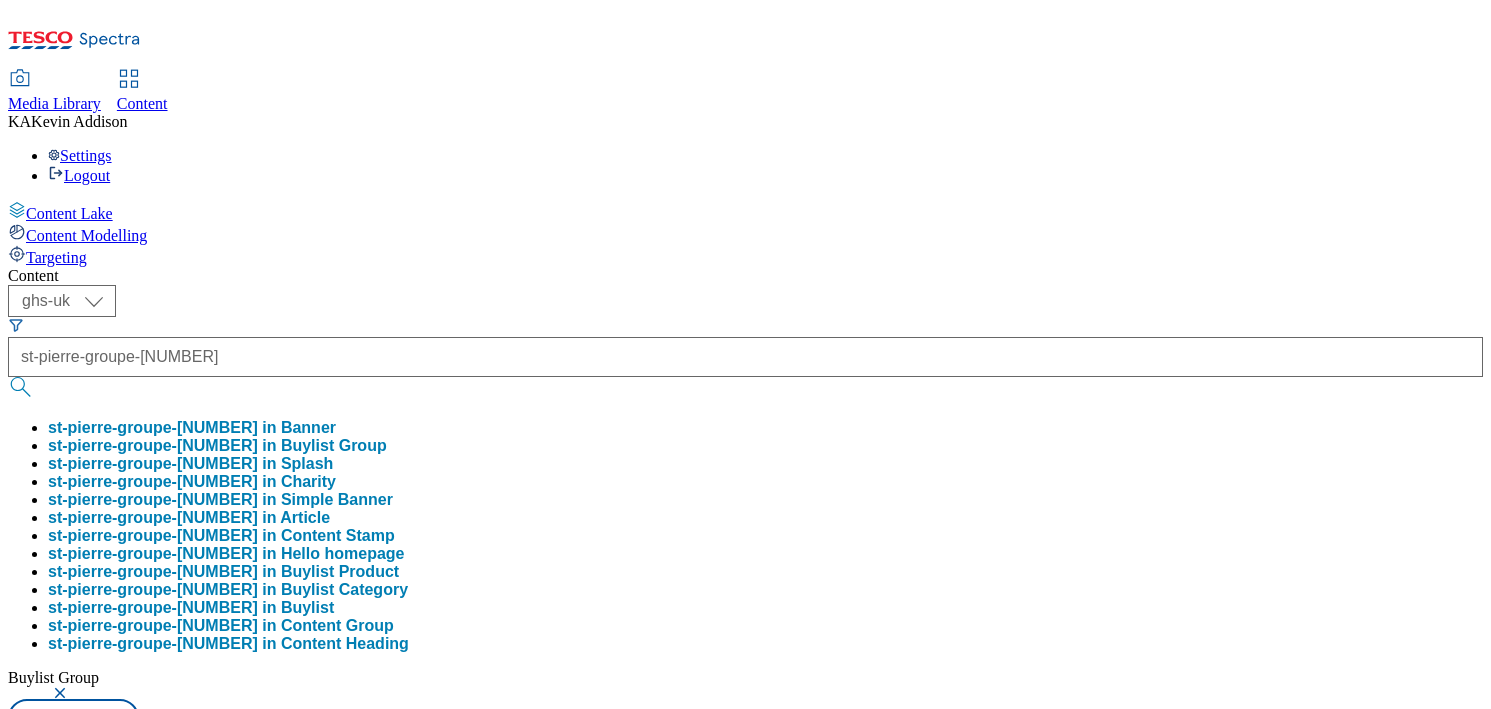 scroll, scrollTop: 0, scrollLeft: 0, axis: both 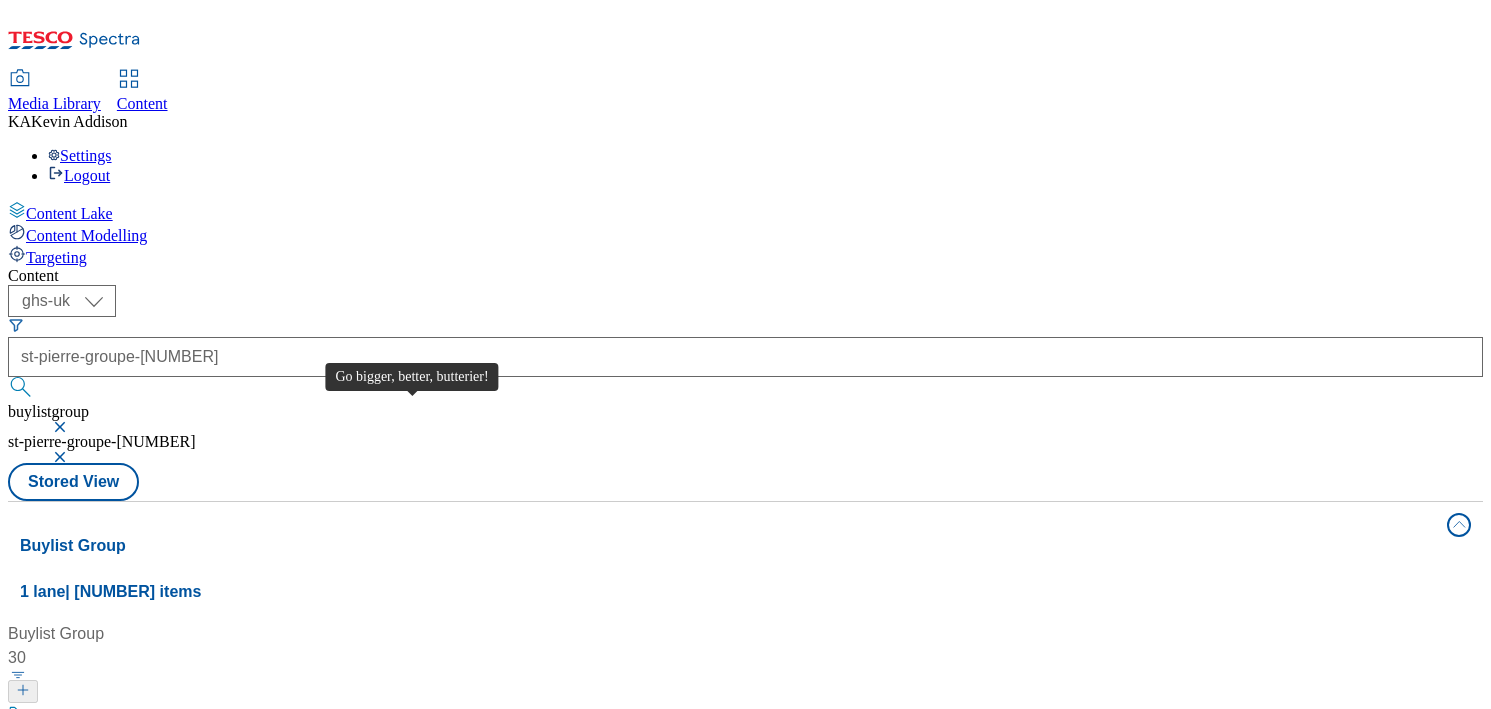 click on "Go bigger, better, butterier!" at bounding box center (121, 716) 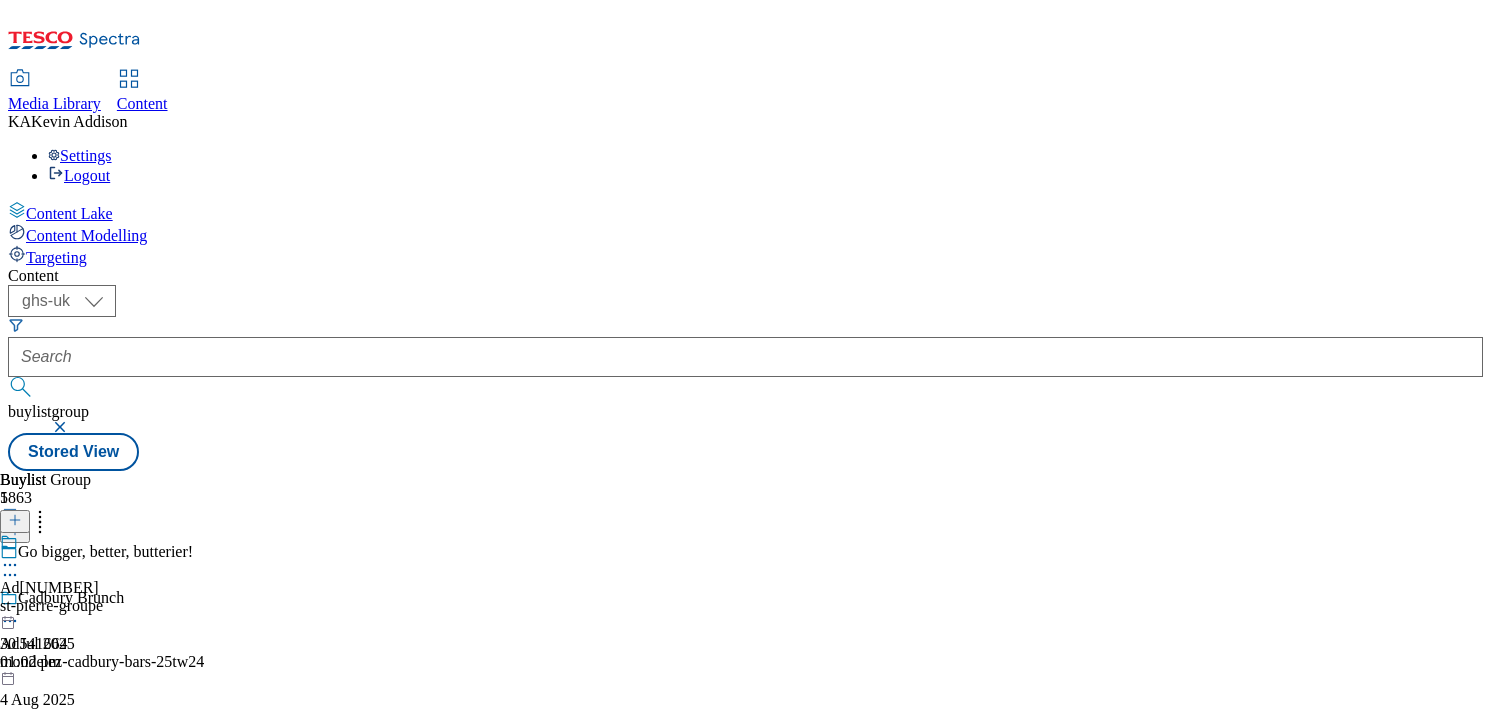 click 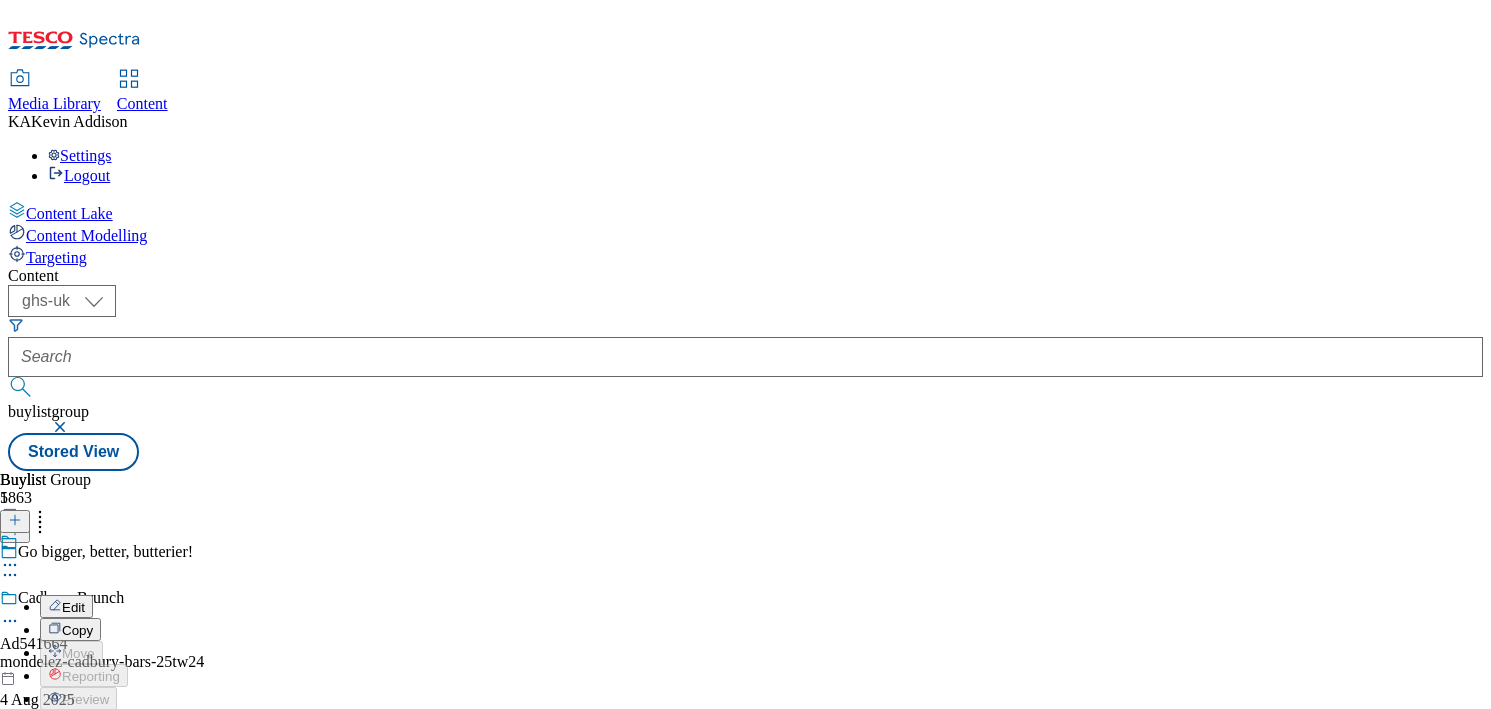 click on "Edit" at bounding box center (73, 607) 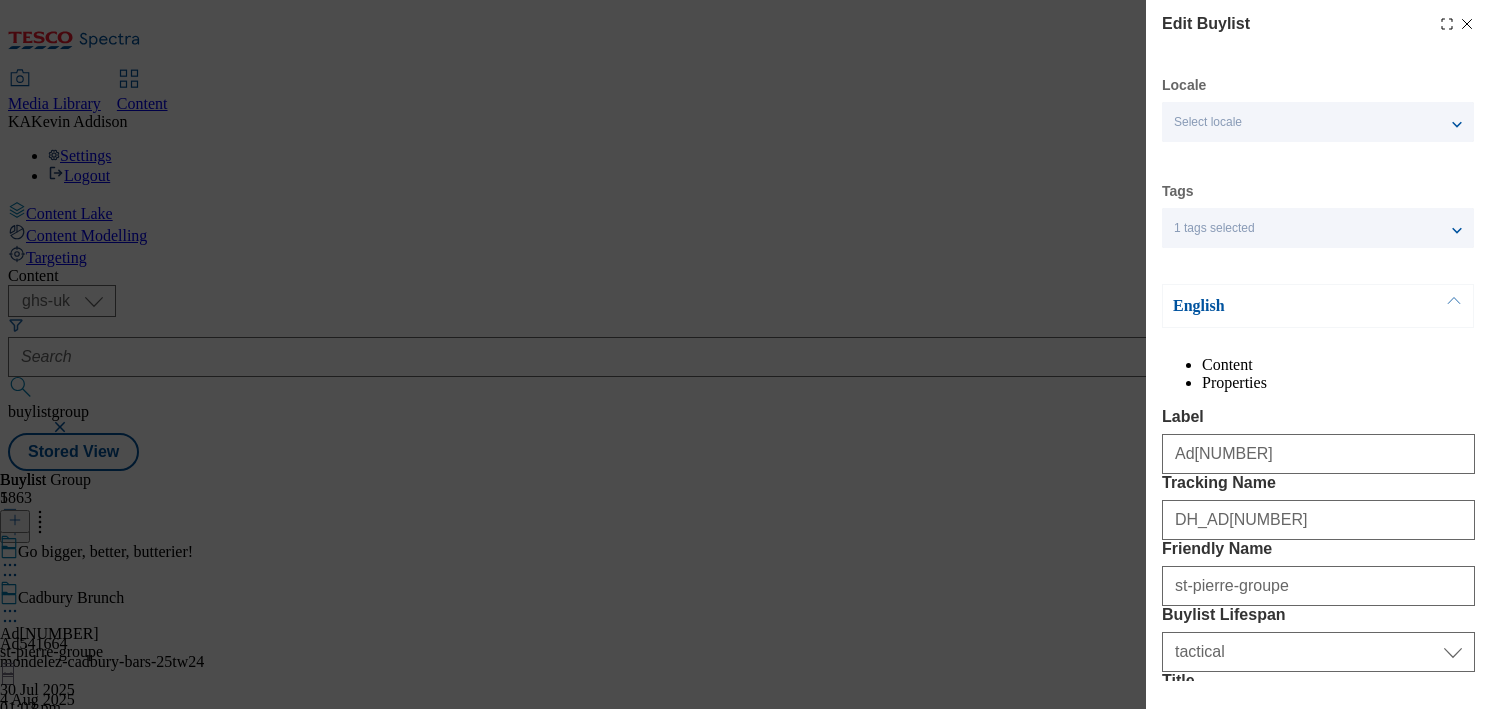 select on "Banner" 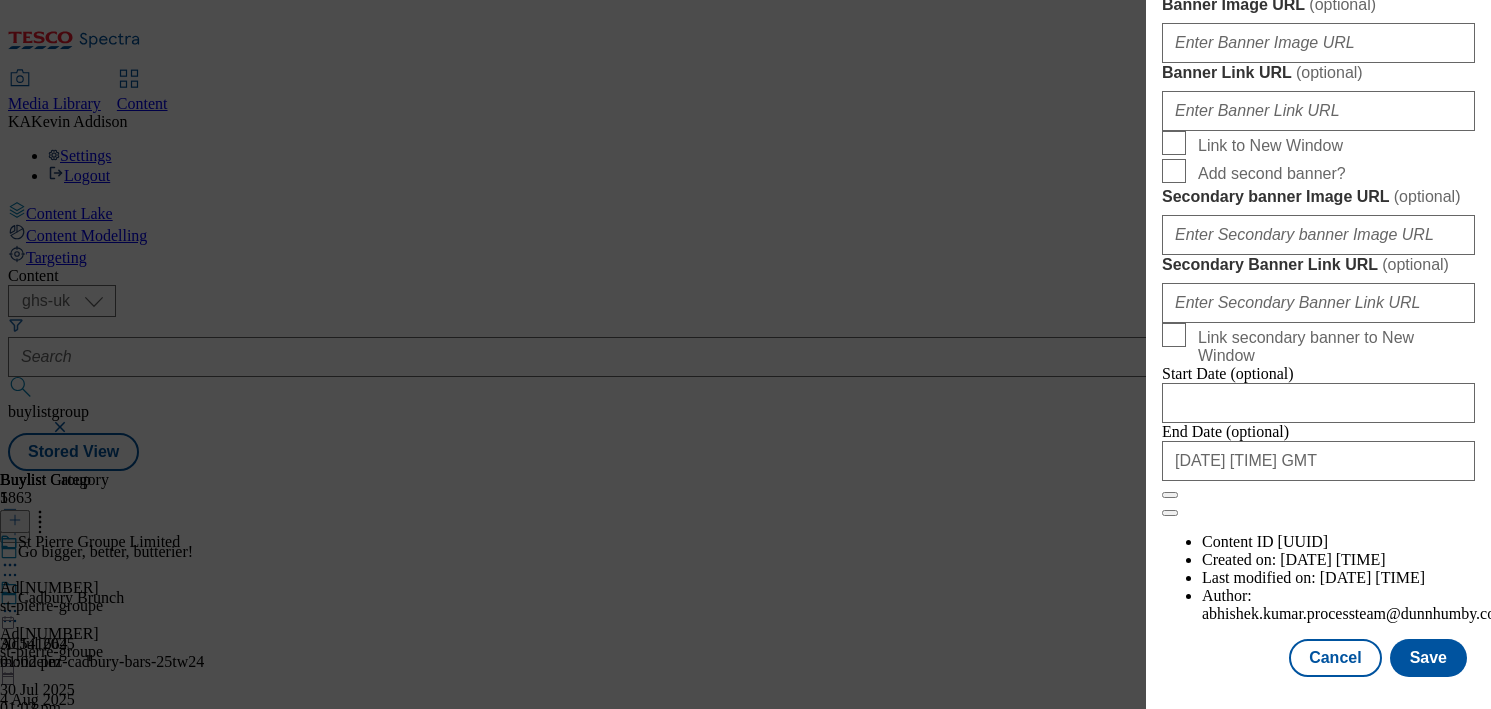 scroll, scrollTop: 1959, scrollLeft: 0, axis: vertical 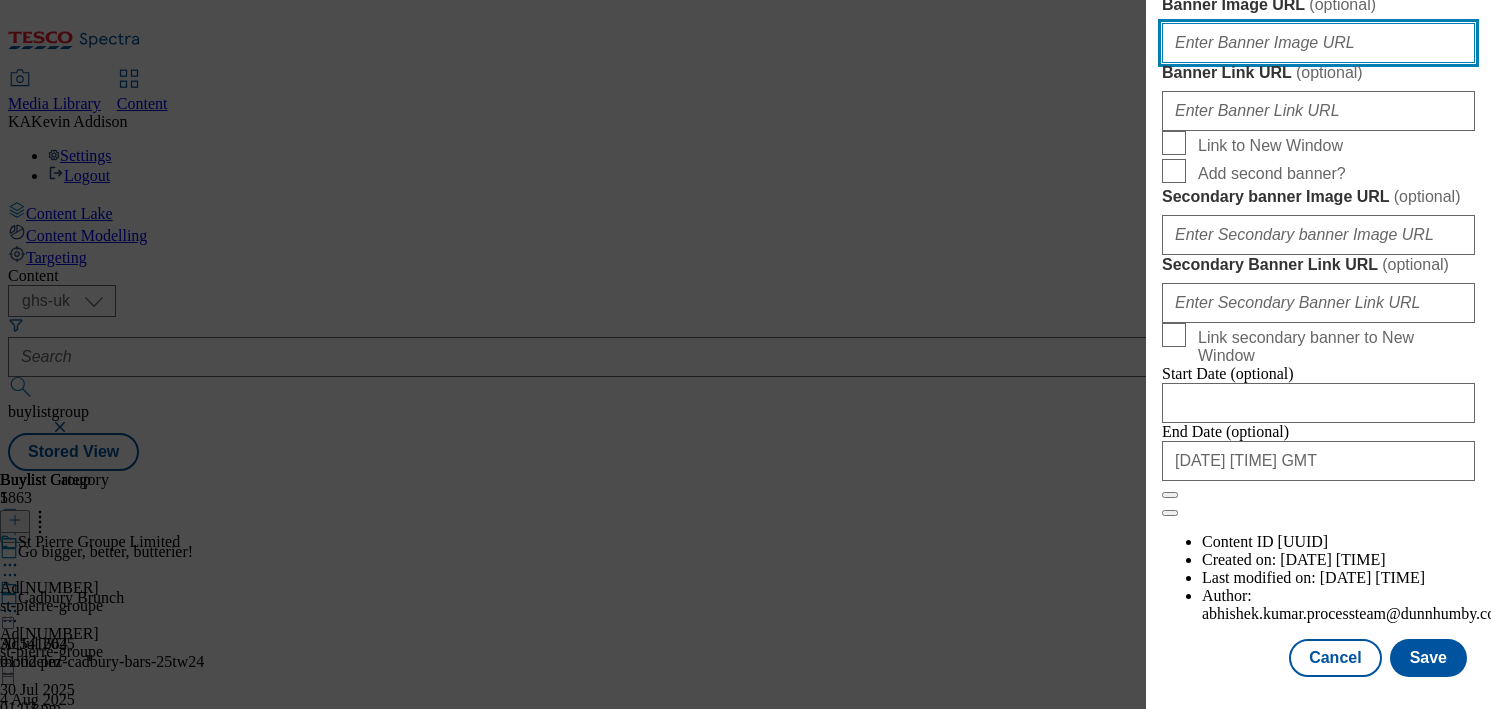 click on "Banner Image URL   ( optional )" at bounding box center [1318, 43] 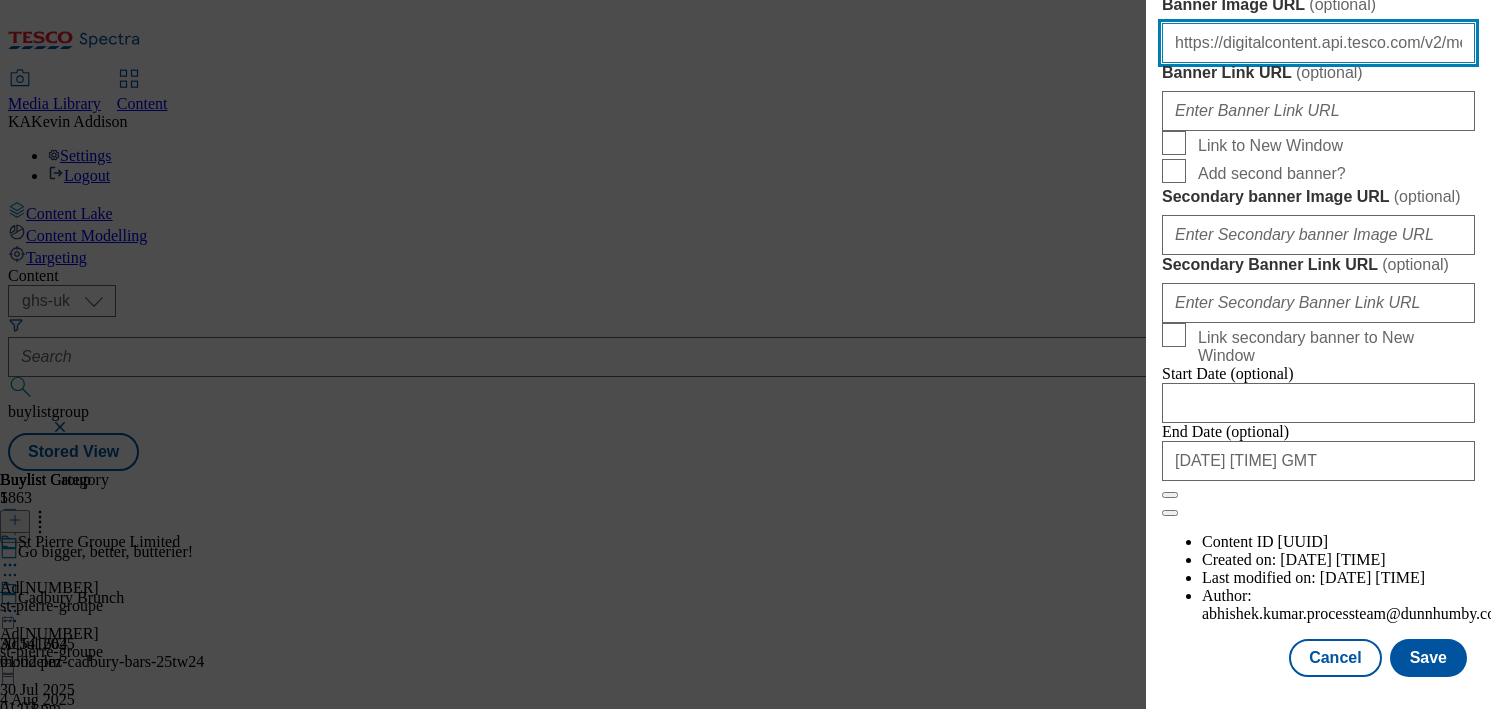 scroll, scrollTop: 0, scrollLeft: 698, axis: horizontal 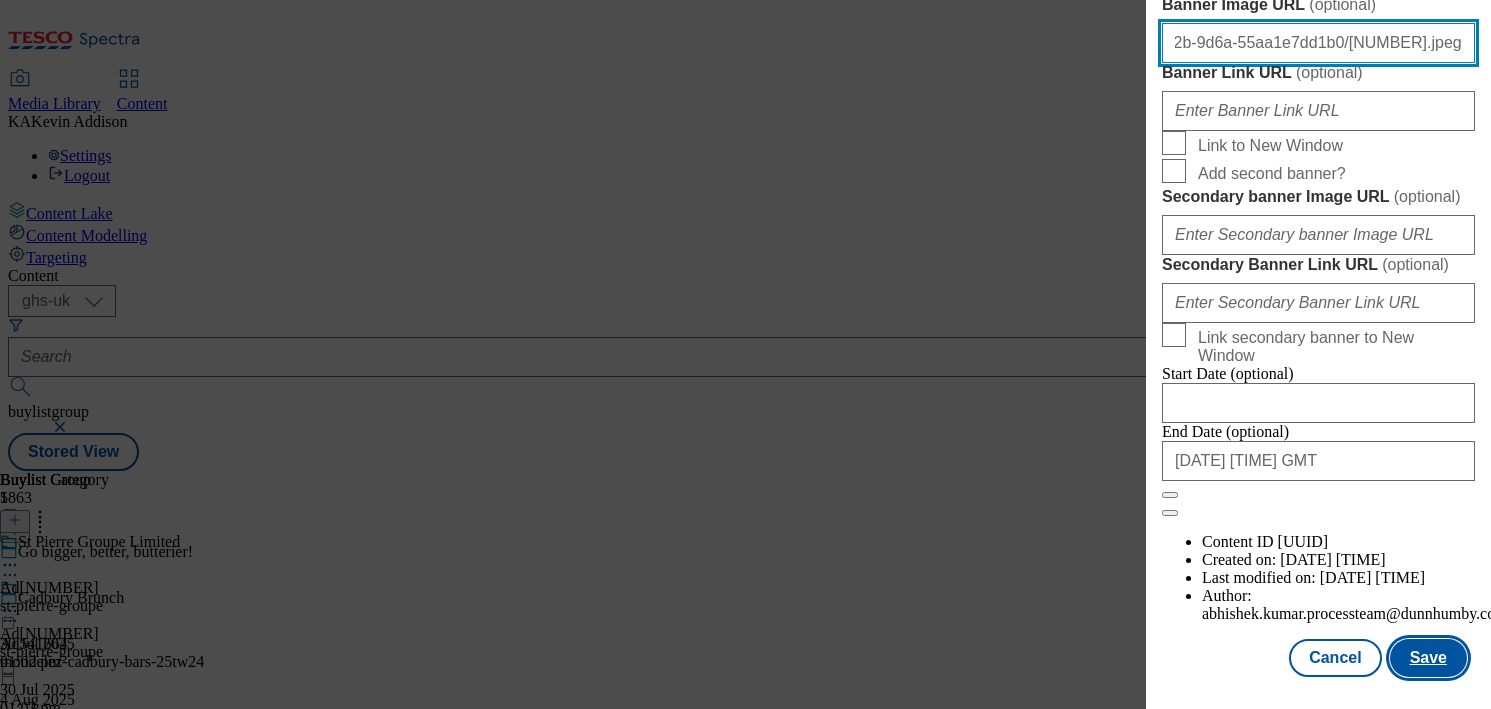 type on "https://digitalcontent.api.tesco.com/v2/media/ghs-mktg/f3cd4d2c-eeb8-4b2b-9d6a-55aa1e7dd1b0/[NUMBER].jpeg" 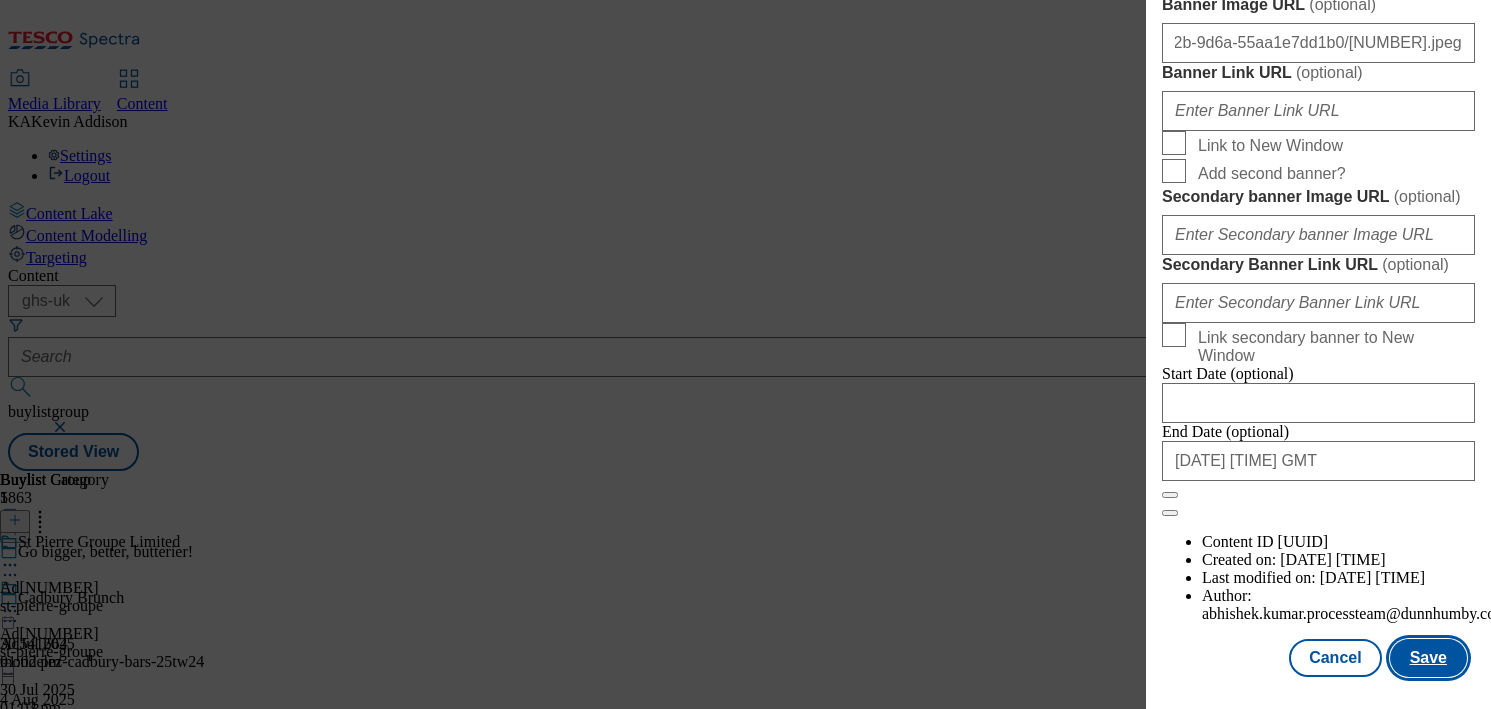 scroll, scrollTop: 0, scrollLeft: 0, axis: both 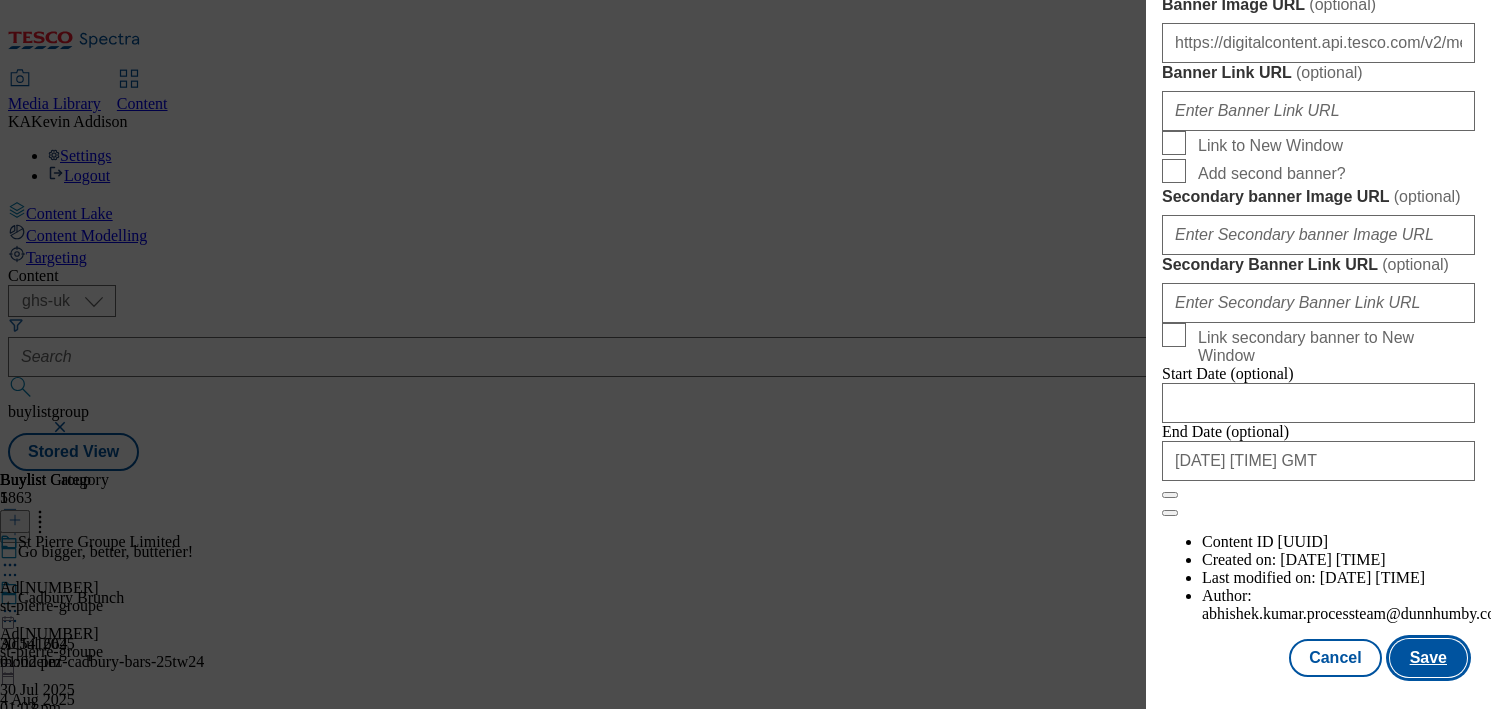 click on "Save" at bounding box center [1428, 658] 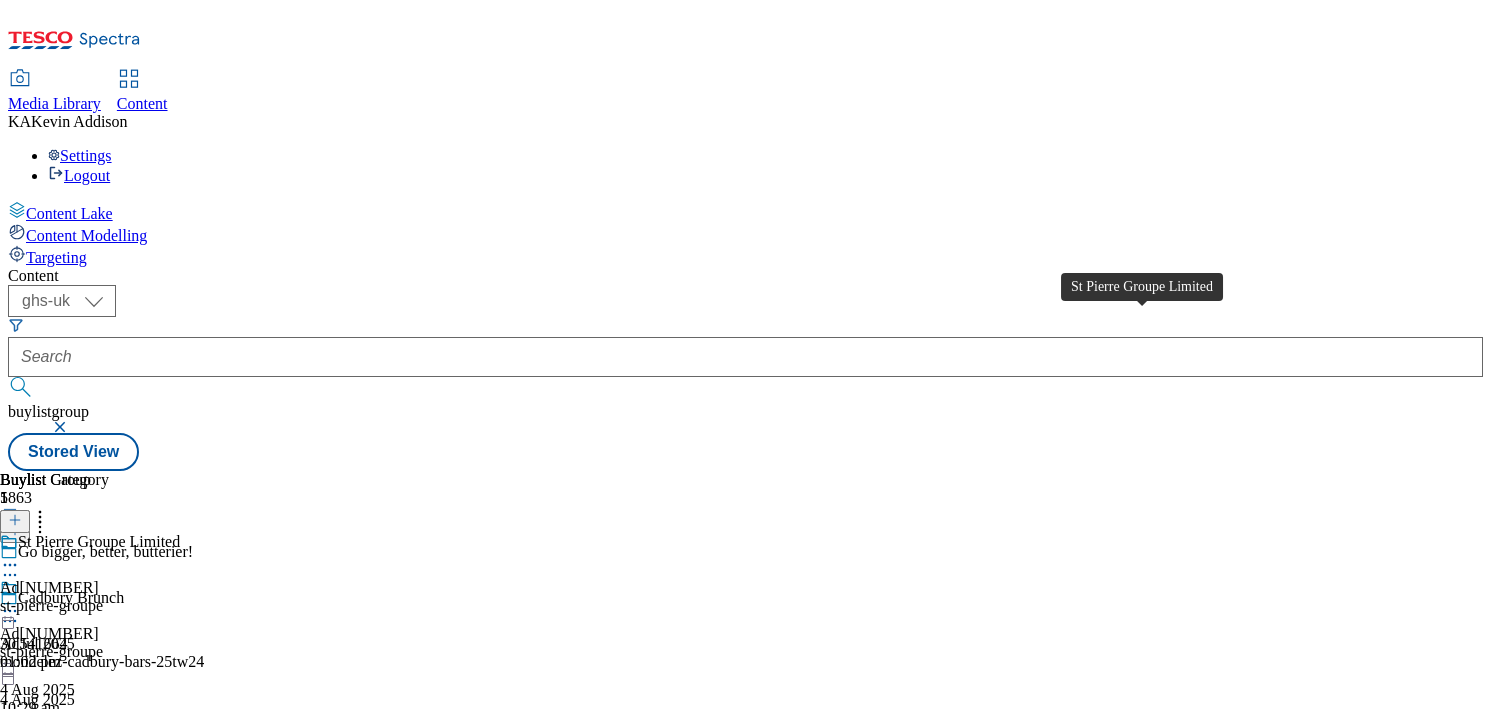 click on "St Pierre Groupe Limited" at bounding box center [99, 542] 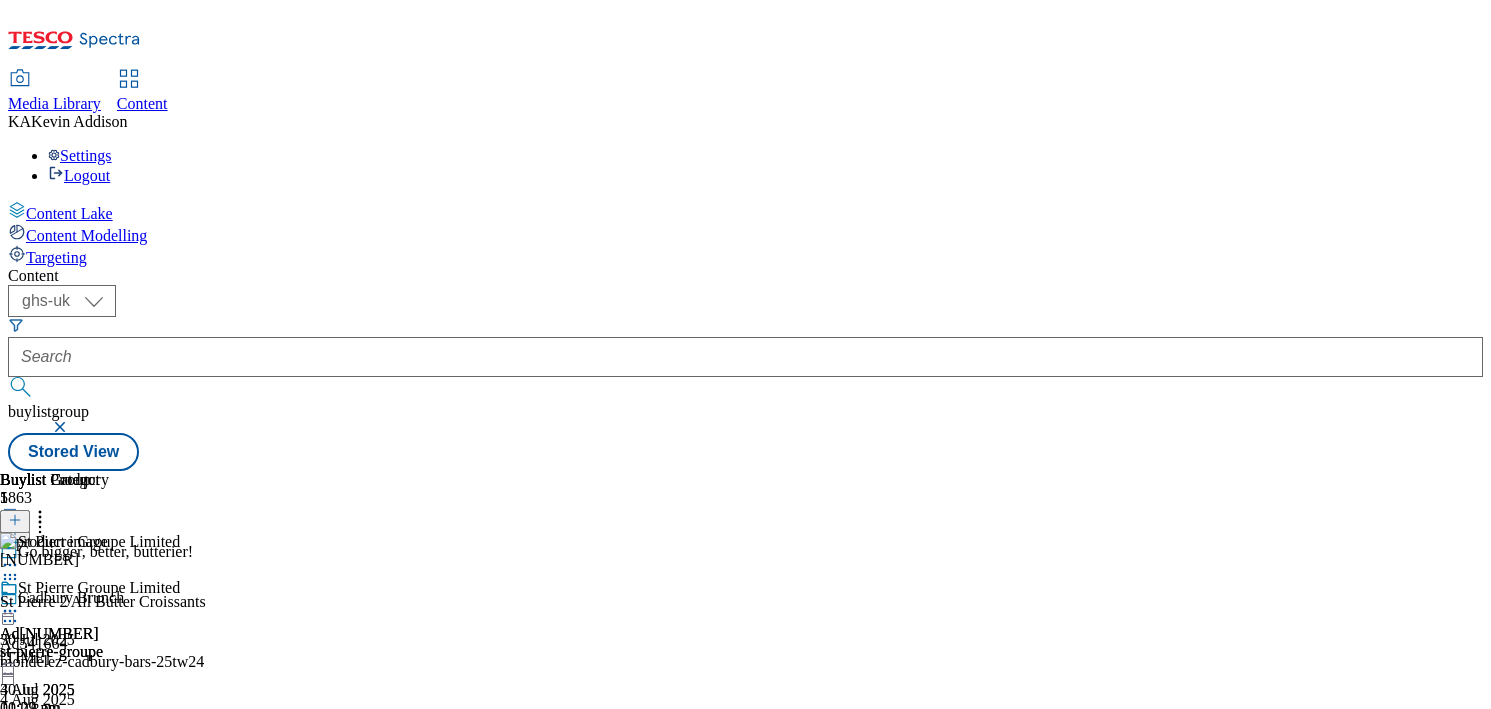 click 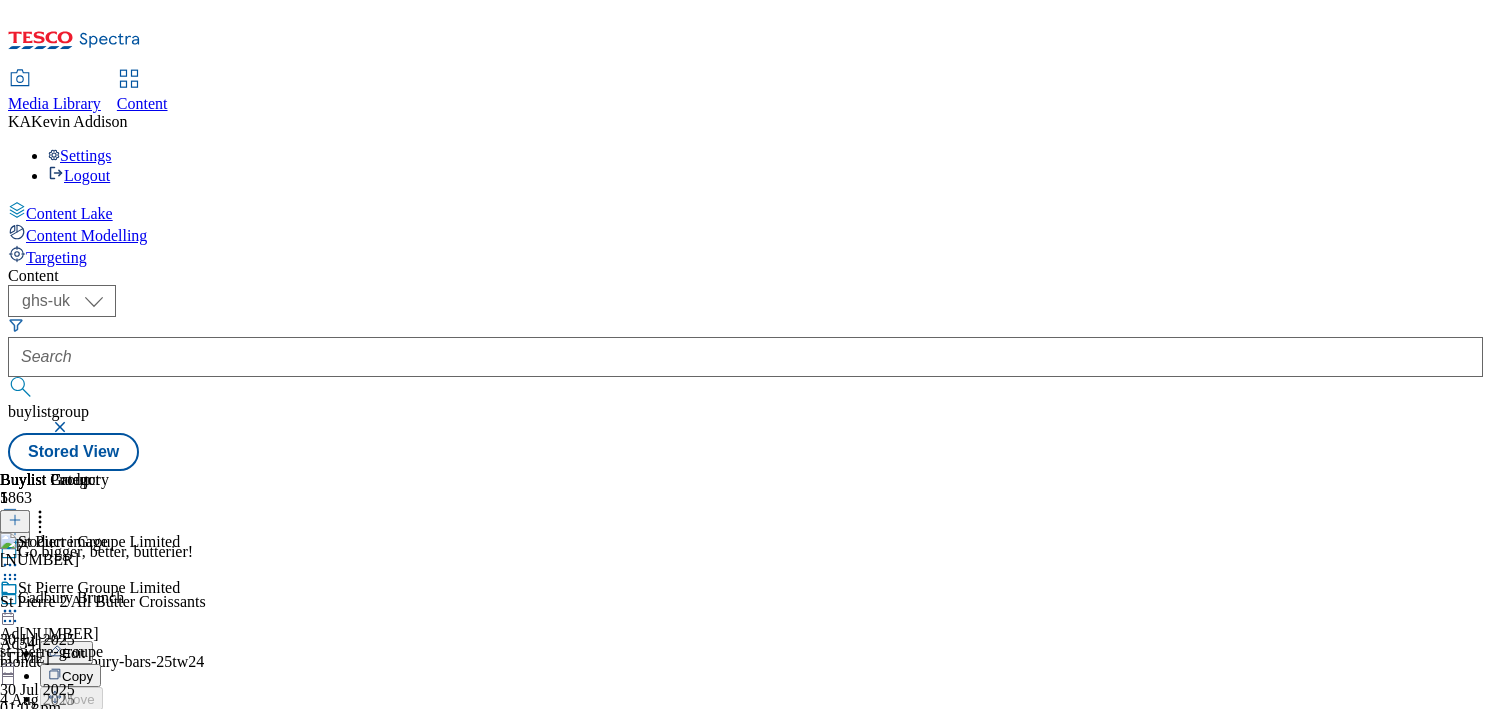click on "Preview" at bounding box center (85, 745) 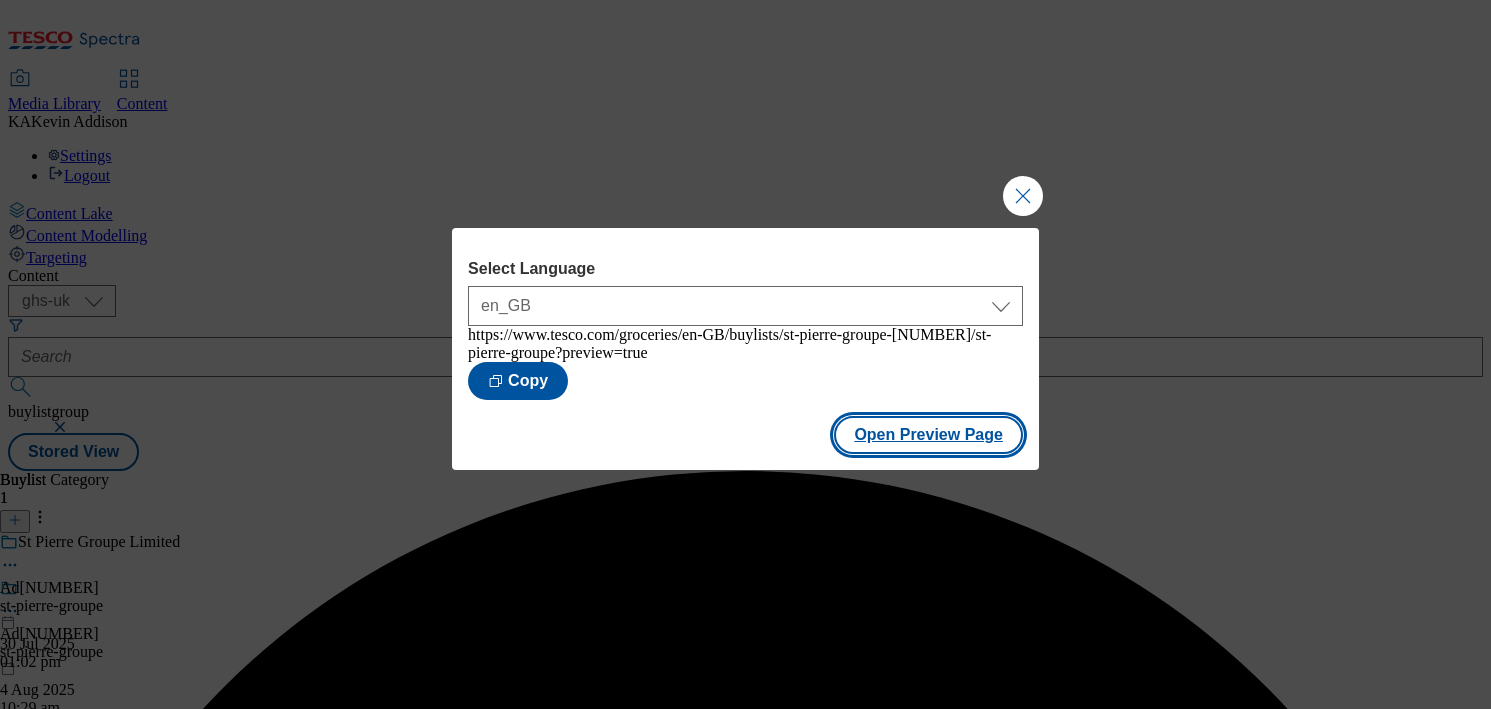 click on "Open Preview Page" at bounding box center [928, 435] 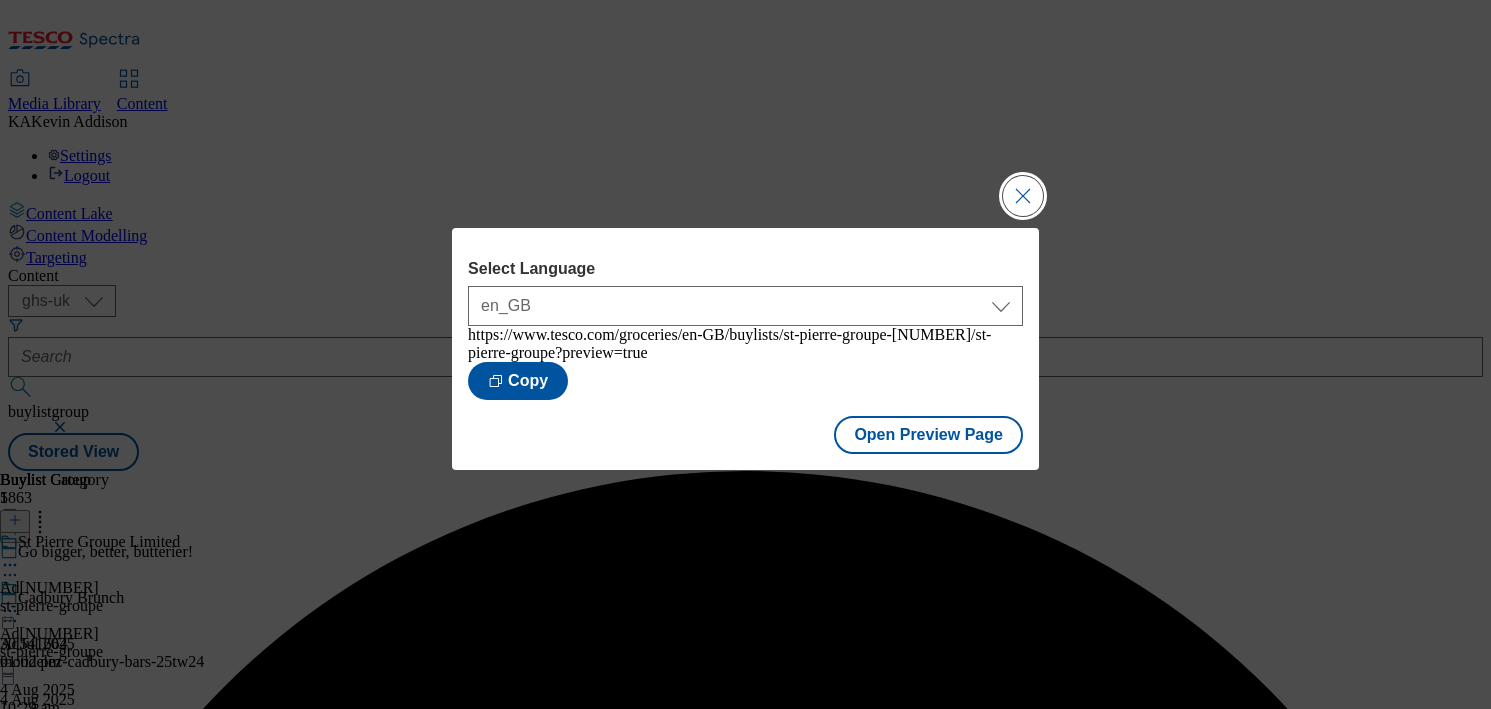 click at bounding box center [1023, 196] 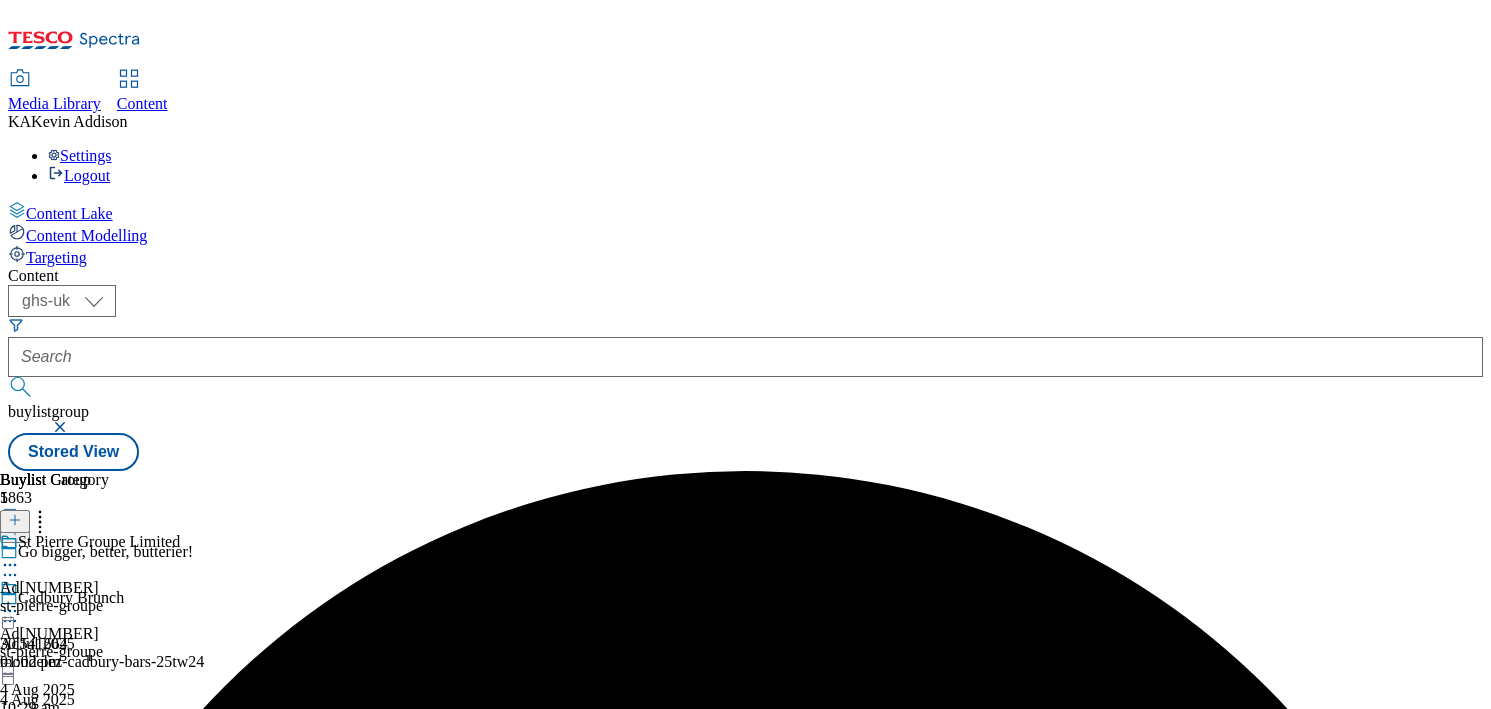 click 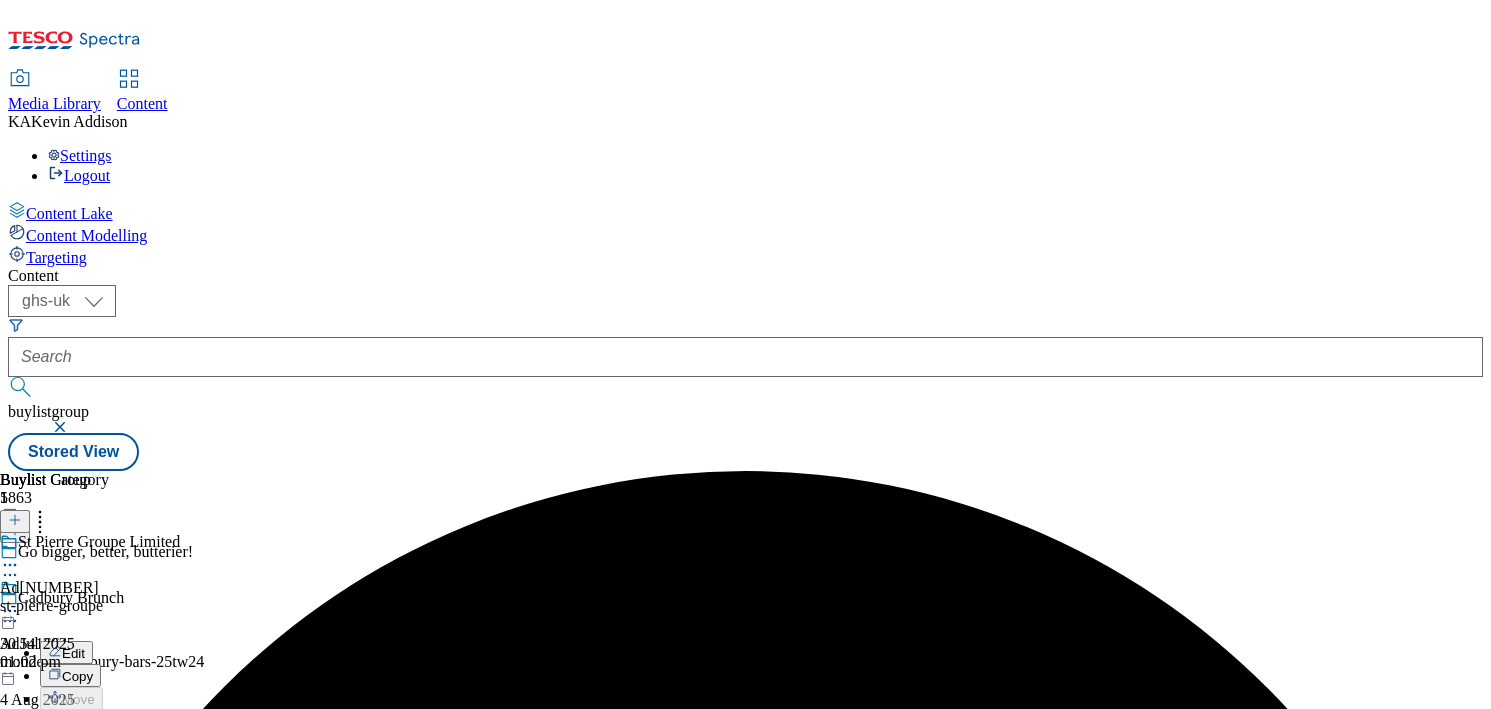 click on "Publish" at bounding box center (84, 814) 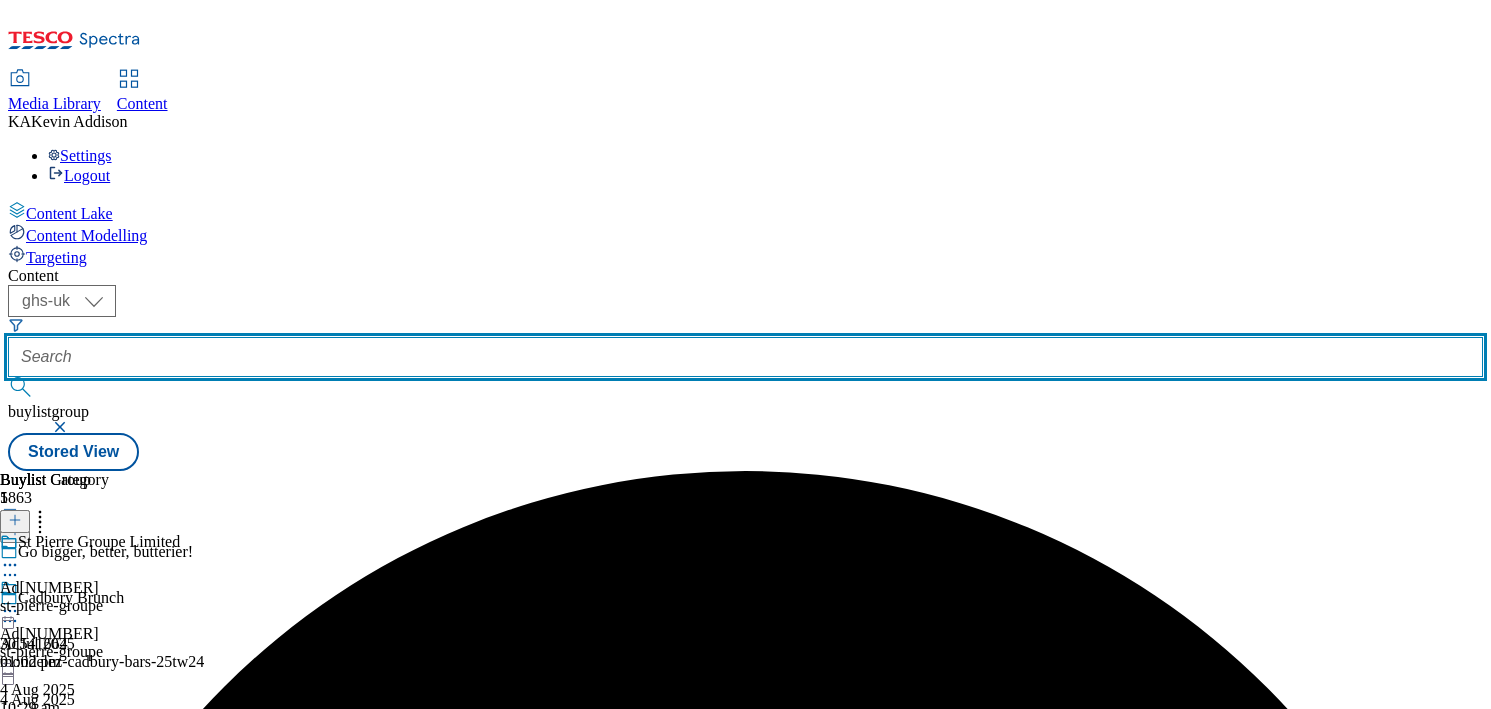 click at bounding box center [745, 357] 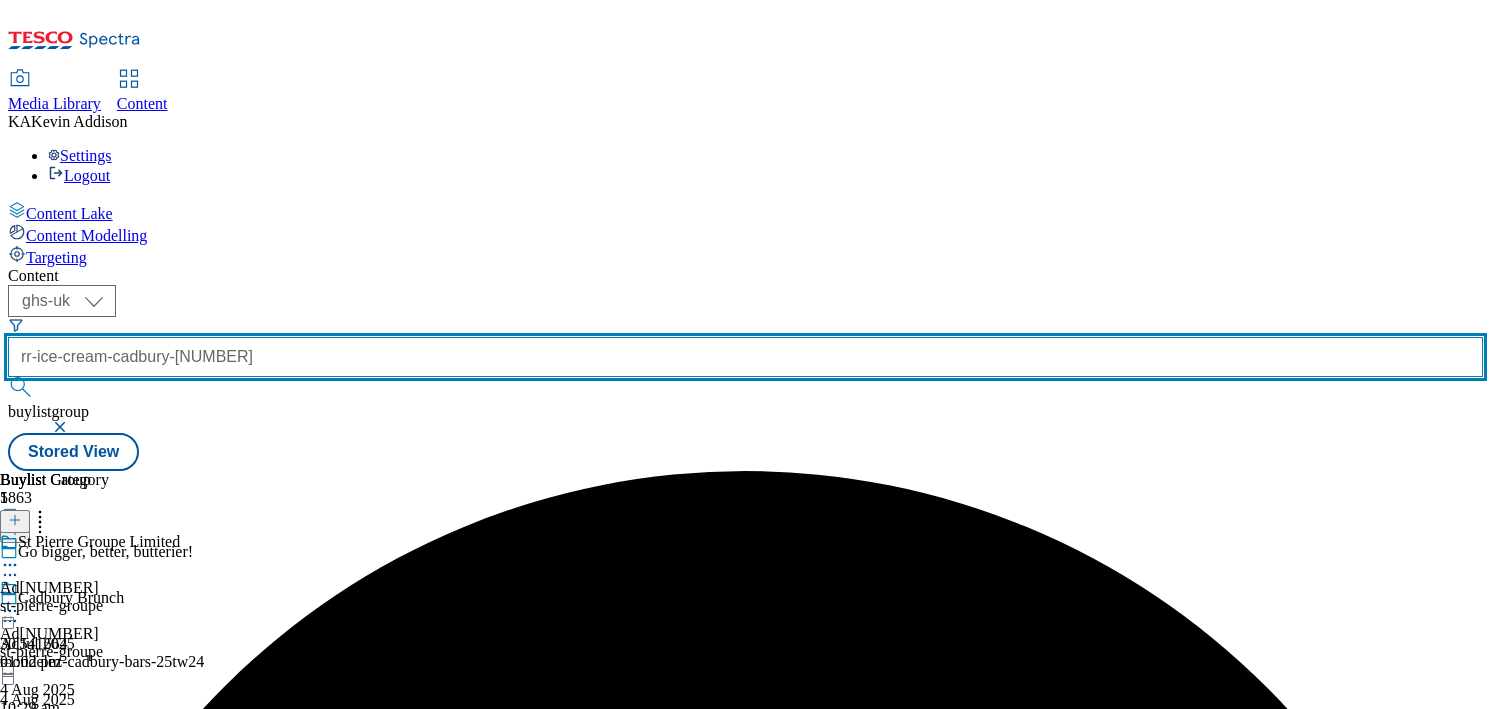 scroll, scrollTop: 0, scrollLeft: 45, axis: horizontal 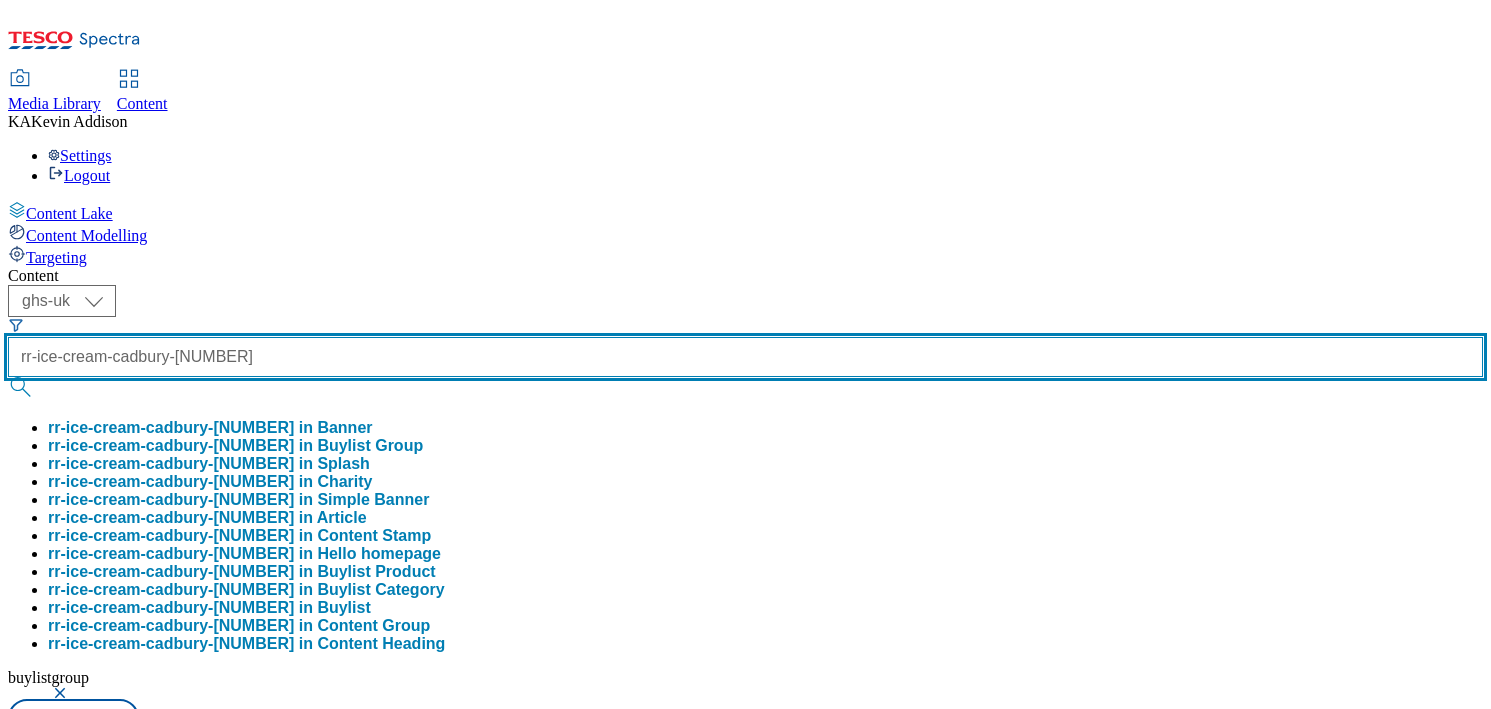 type on "rr-ice-cream-cadbury-[NUMBER]" 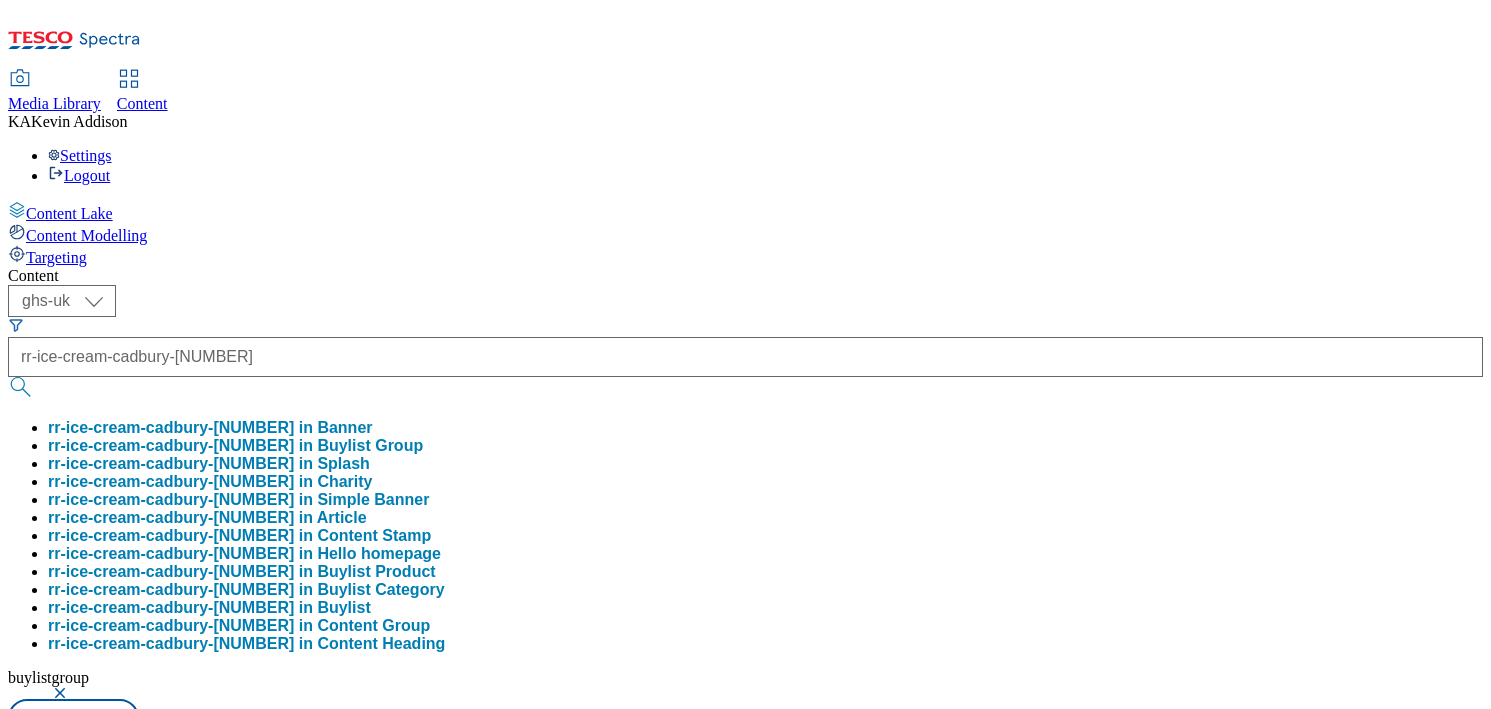 scroll, scrollTop: 0, scrollLeft: 0, axis: both 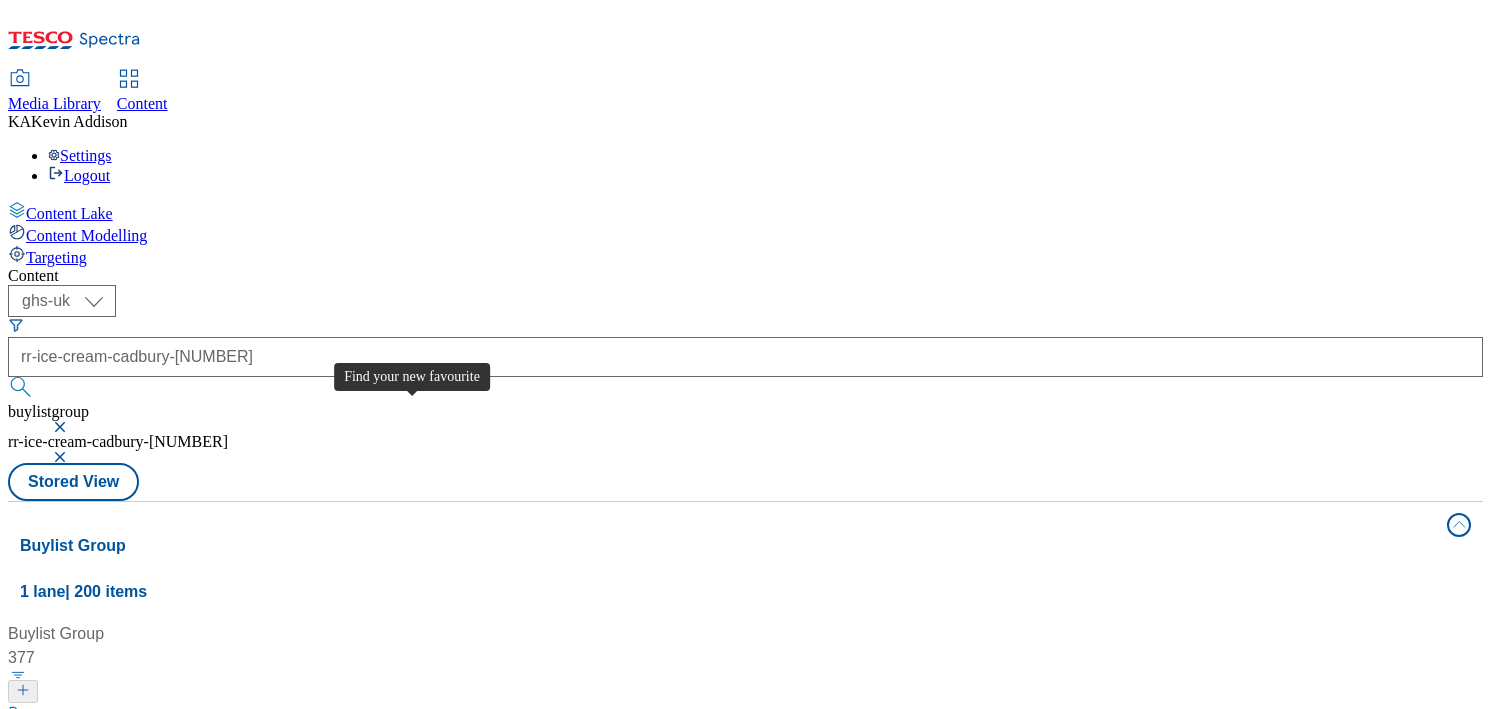 click on "Find your new favourite" at bounding box center (109, 716) 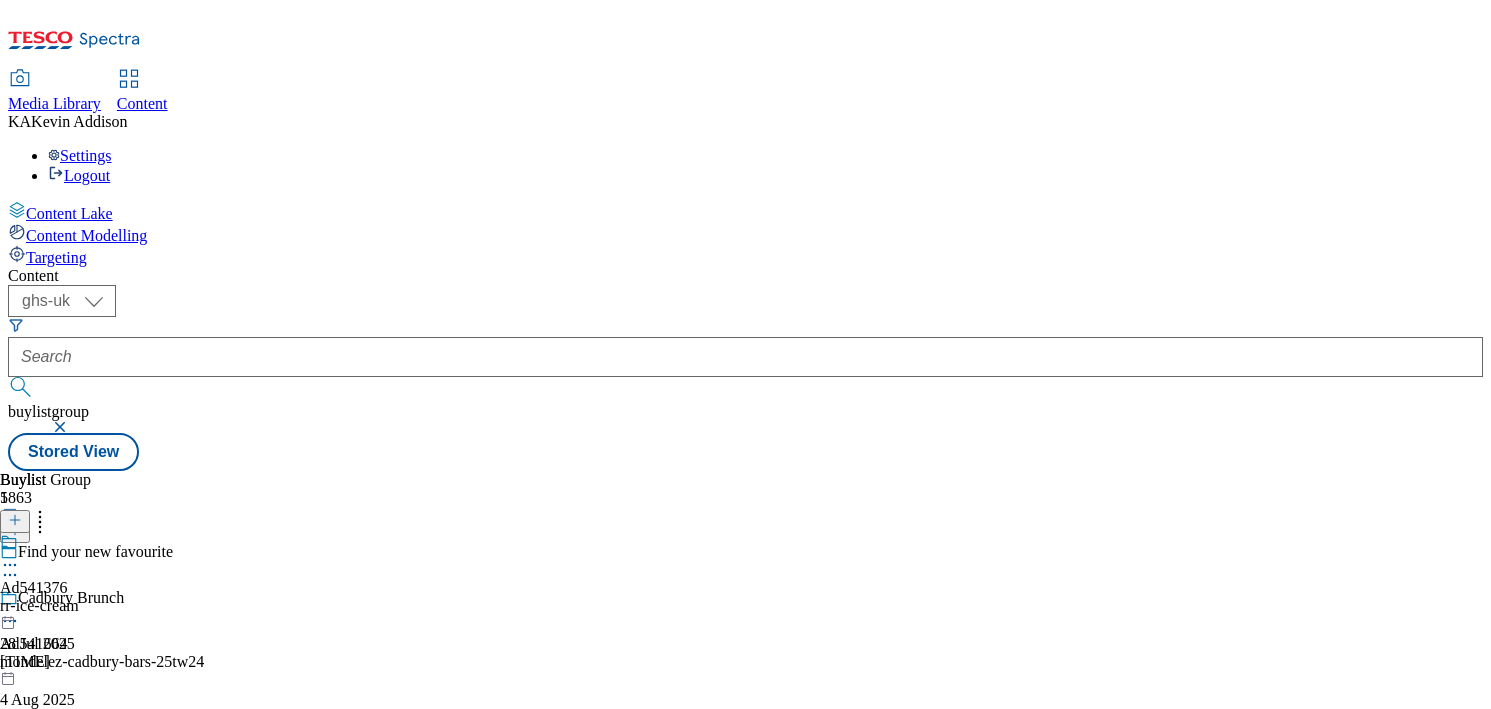 click 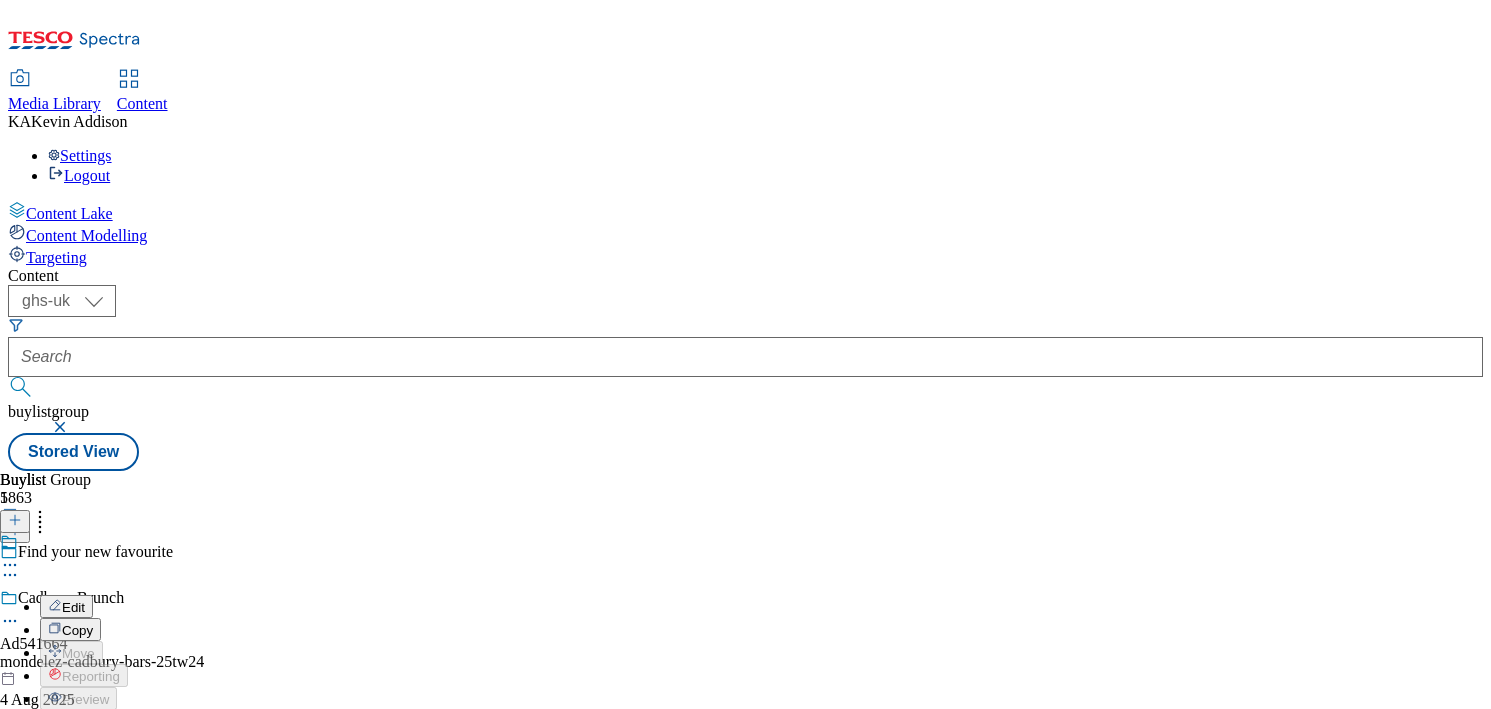 click on "Edit" at bounding box center (73, 607) 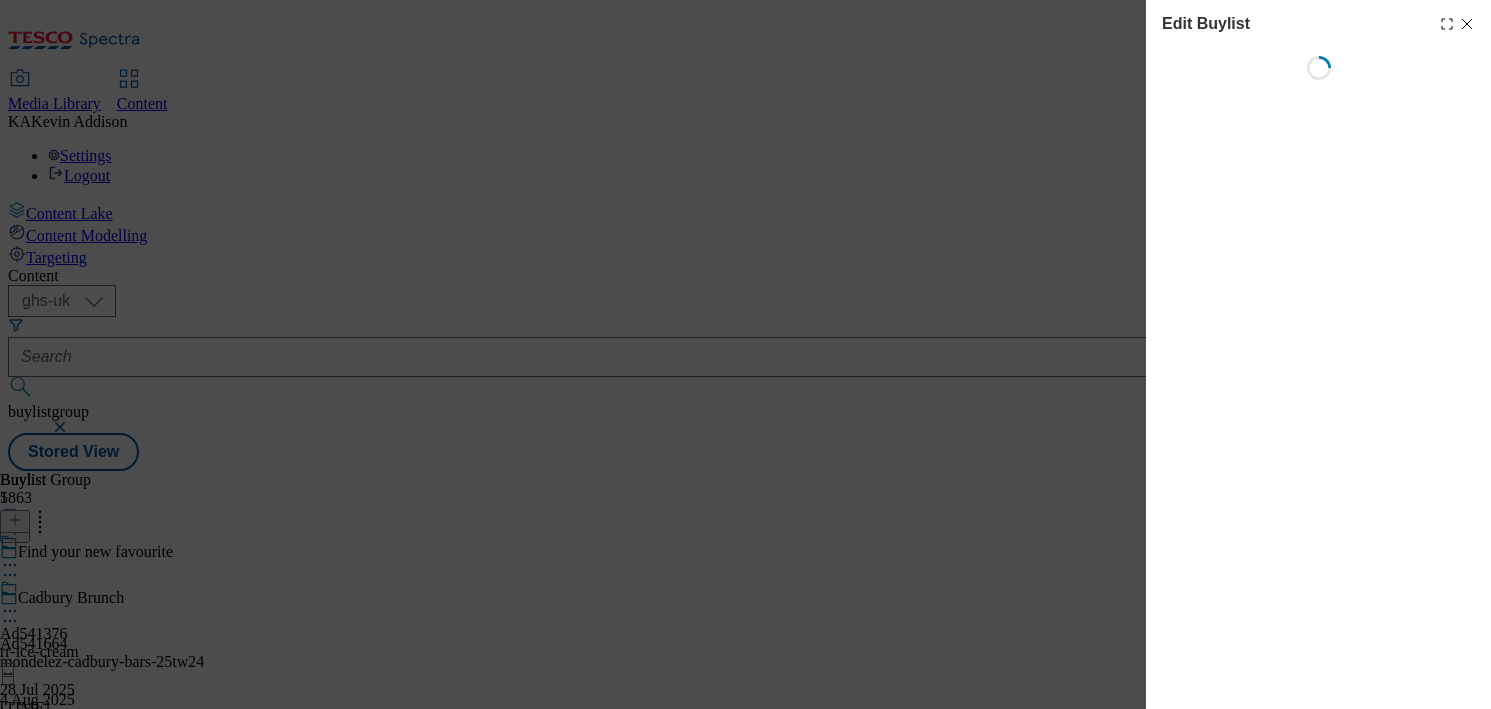select on "tactical" 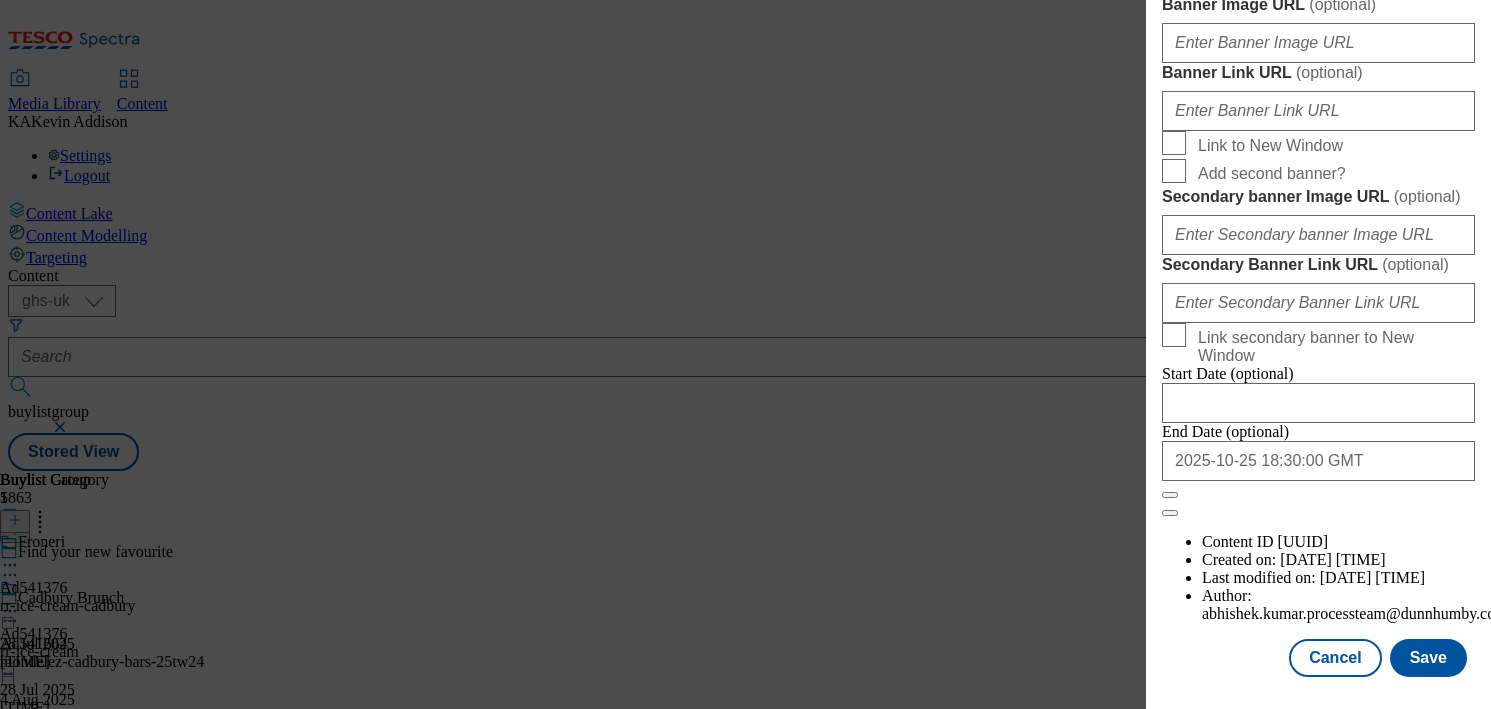 scroll, scrollTop: 1788, scrollLeft: 0, axis: vertical 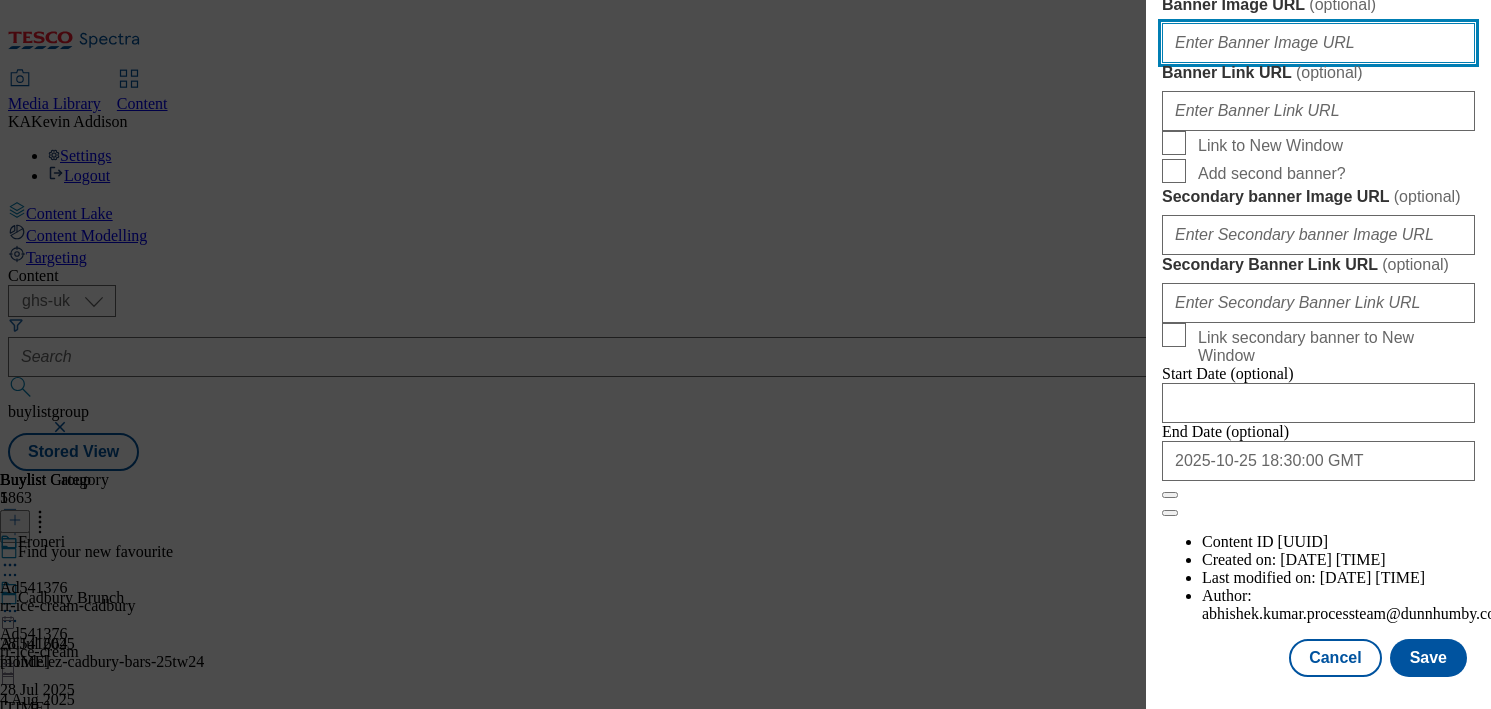 click on "Banner Image URL   ( optional )" at bounding box center (1318, 43) 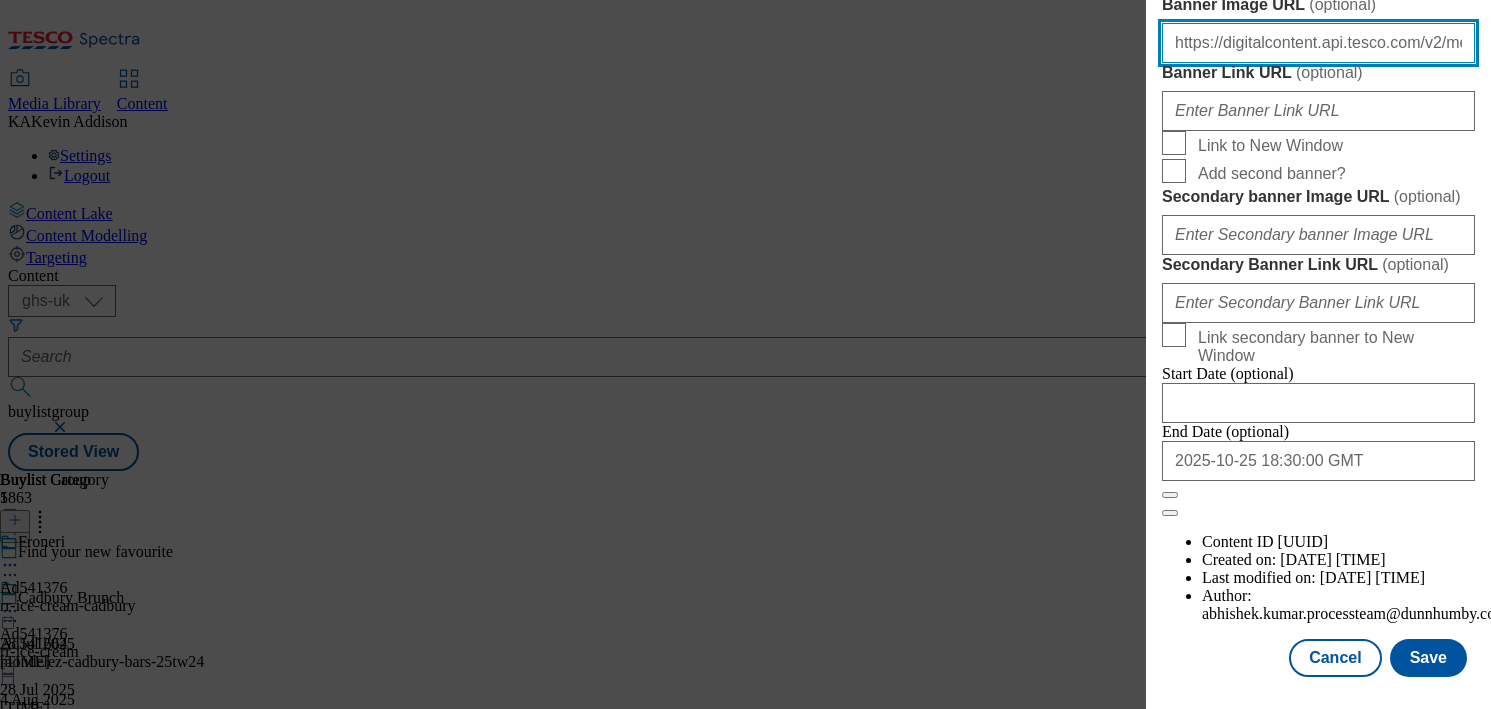 scroll, scrollTop: 0, scrollLeft: 658, axis: horizontal 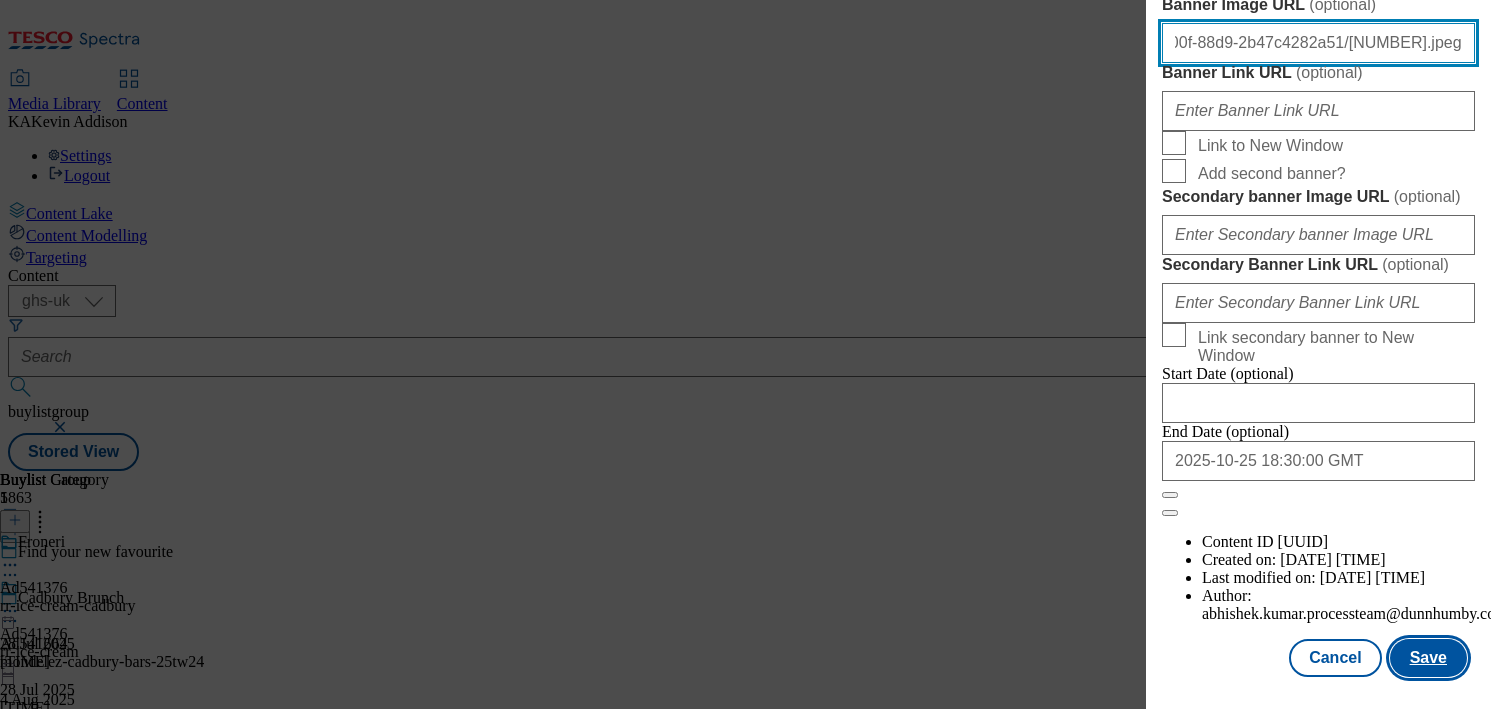 type on "https://digitalcontent.api.tesco.com/v2/media/ghs-mktg/8a13a19b-1d28-400f-88d9-2b47c4282a51/[NUMBER].jpeg" 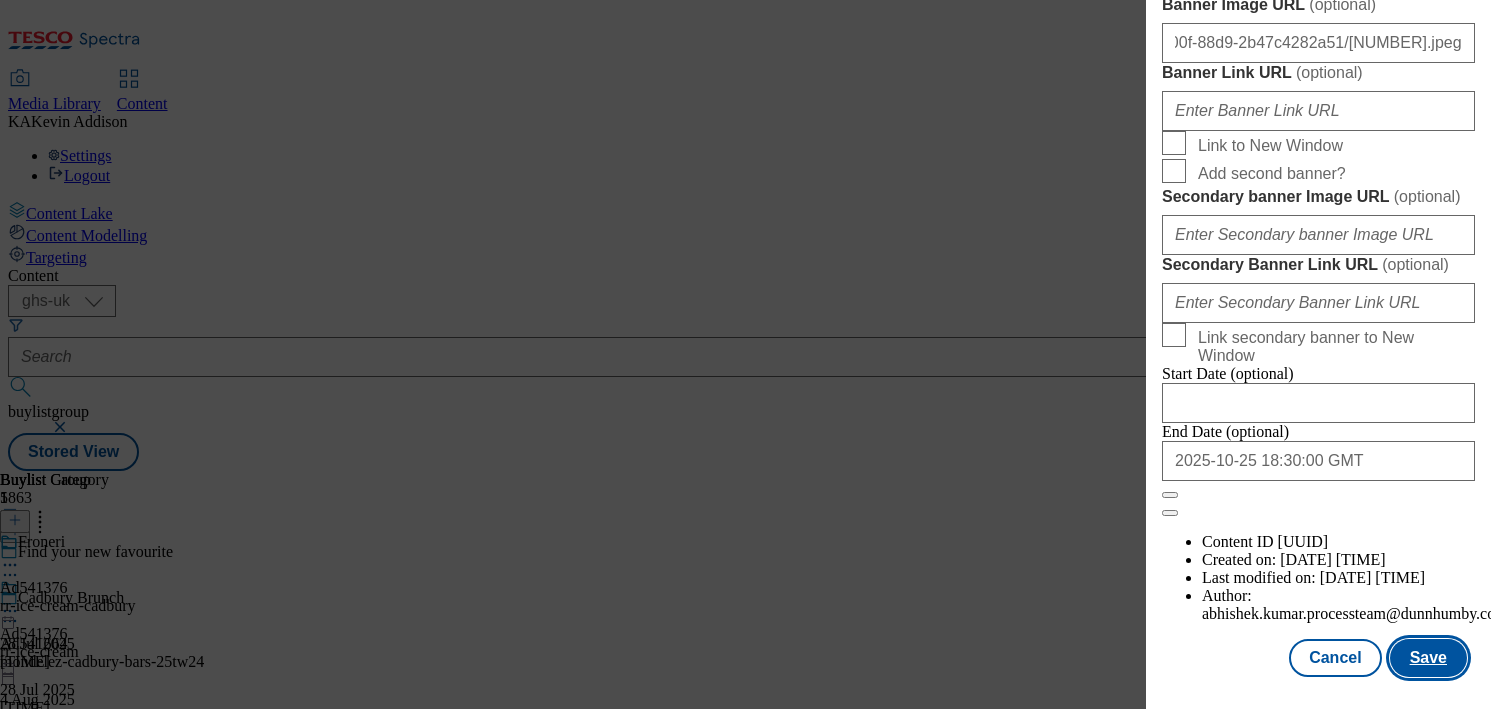 scroll, scrollTop: 0, scrollLeft: 0, axis: both 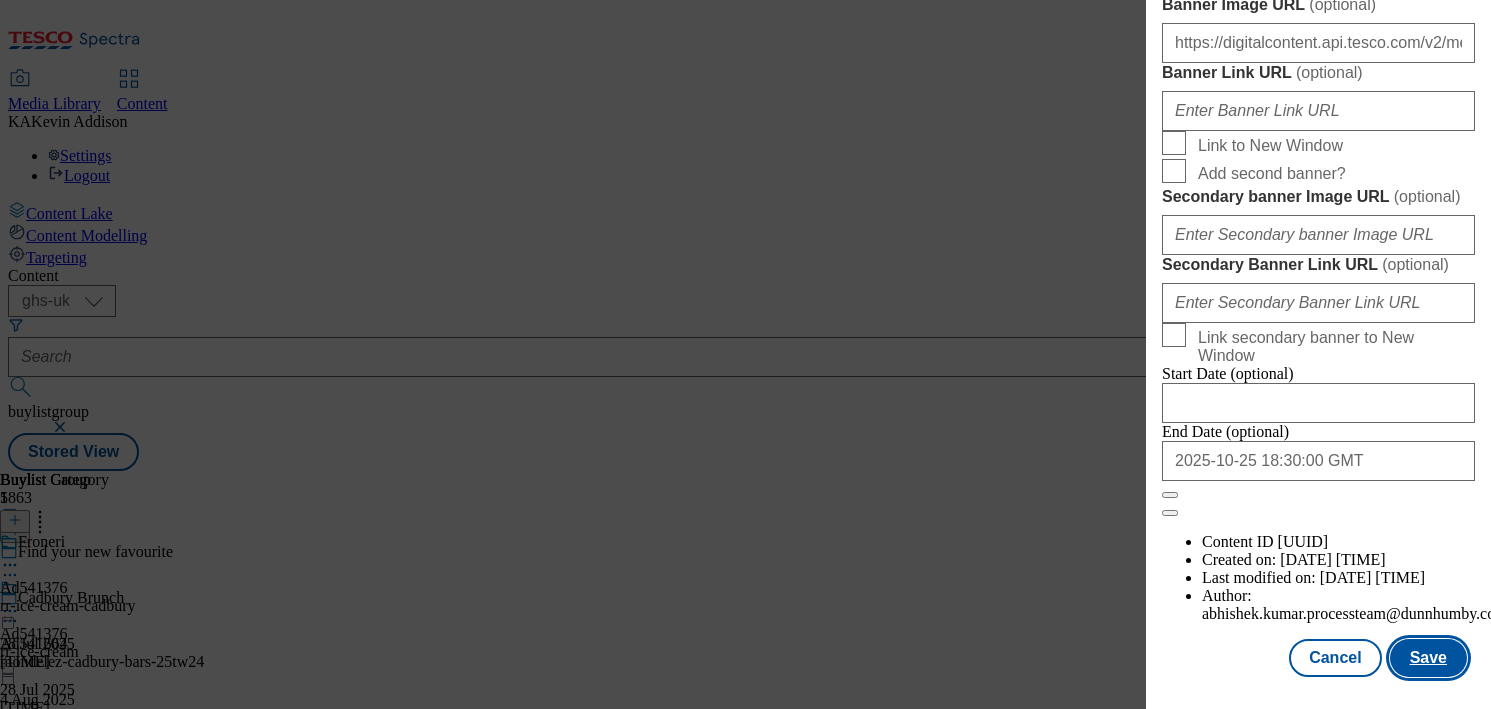 click on "Save" at bounding box center [1428, 658] 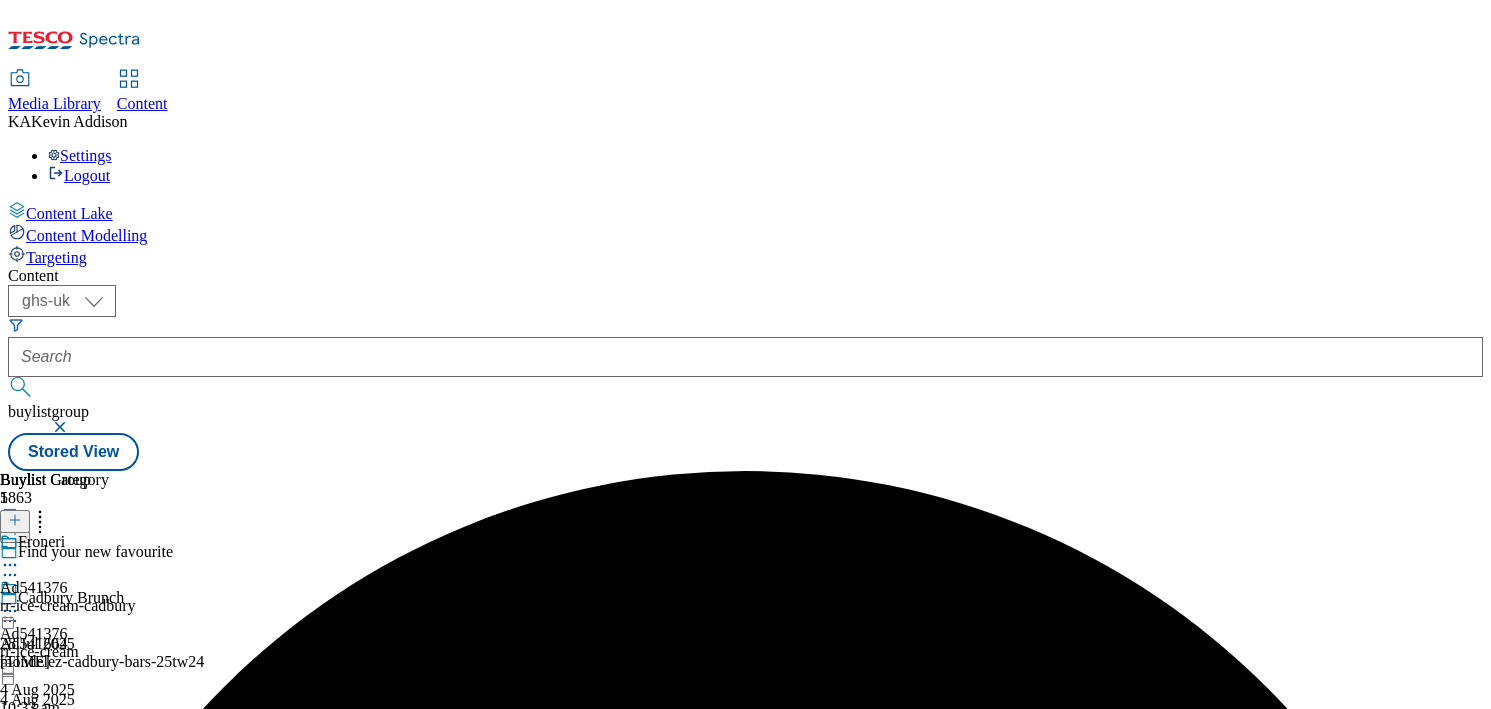 click 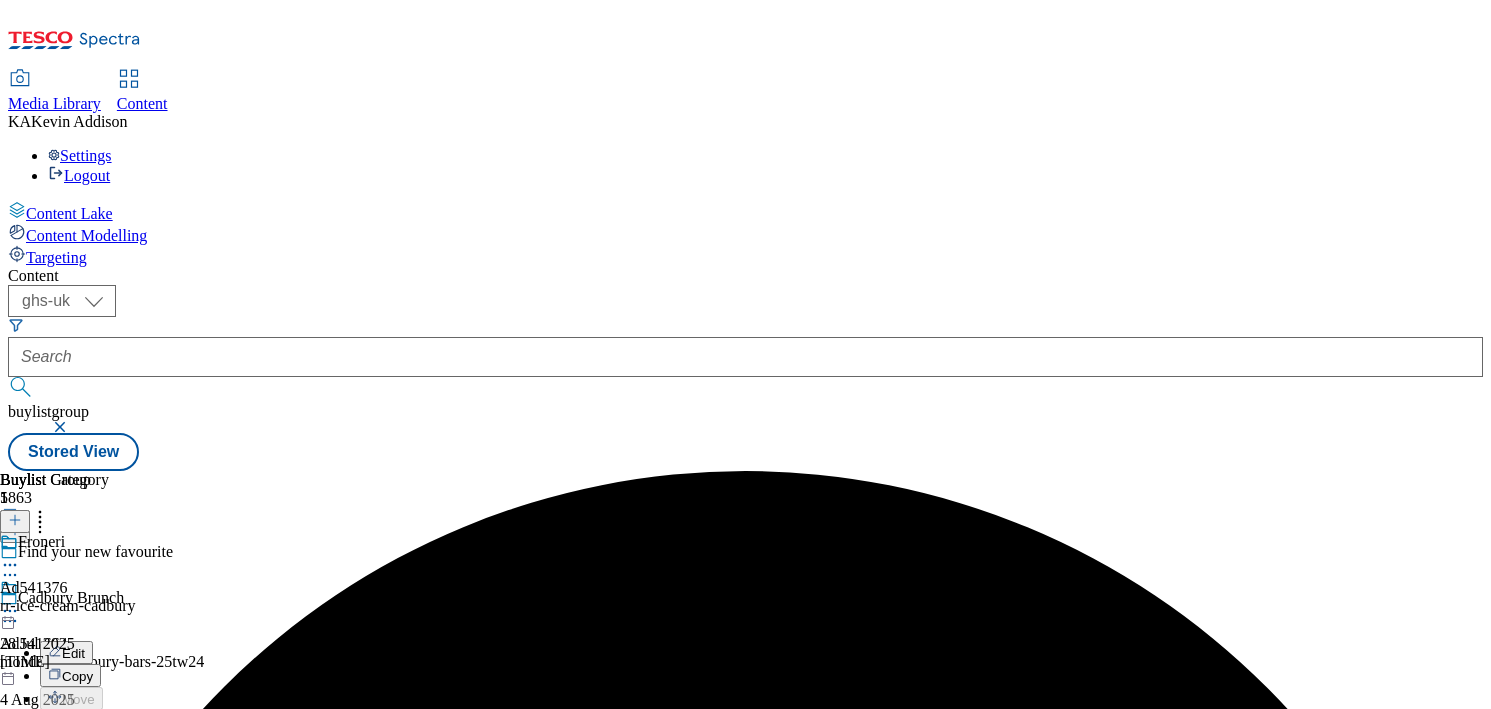 click on "Preview" at bounding box center [85, 745] 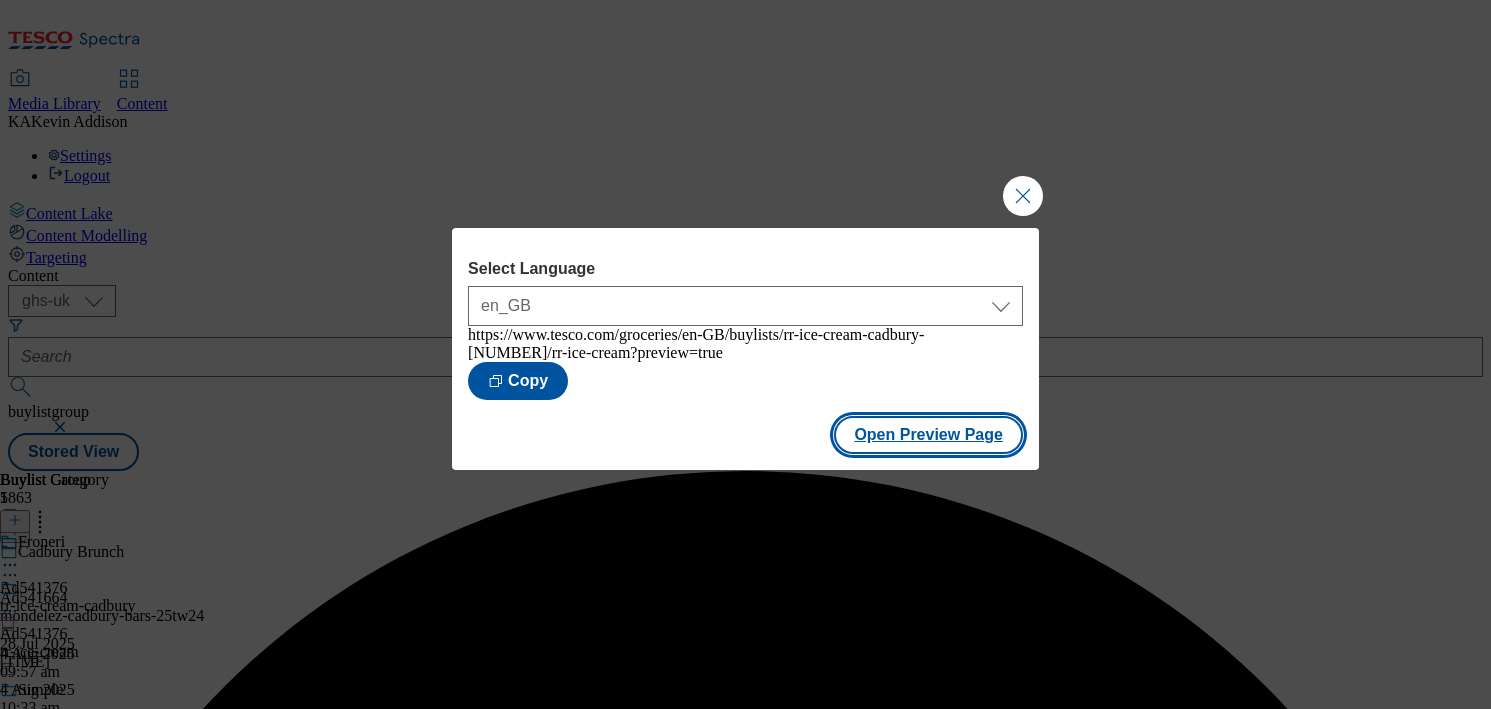 click on "Open Preview Page" at bounding box center [928, 435] 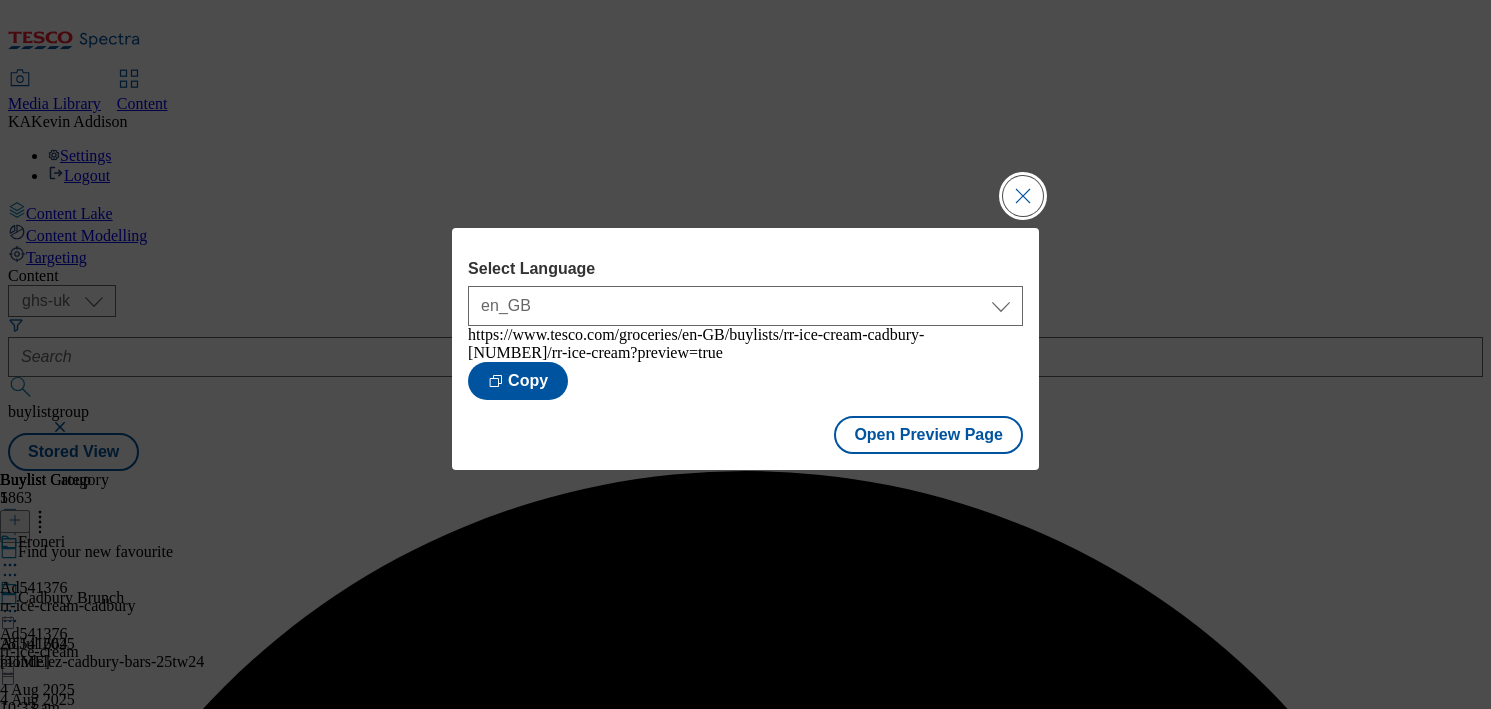 click at bounding box center (1023, 196) 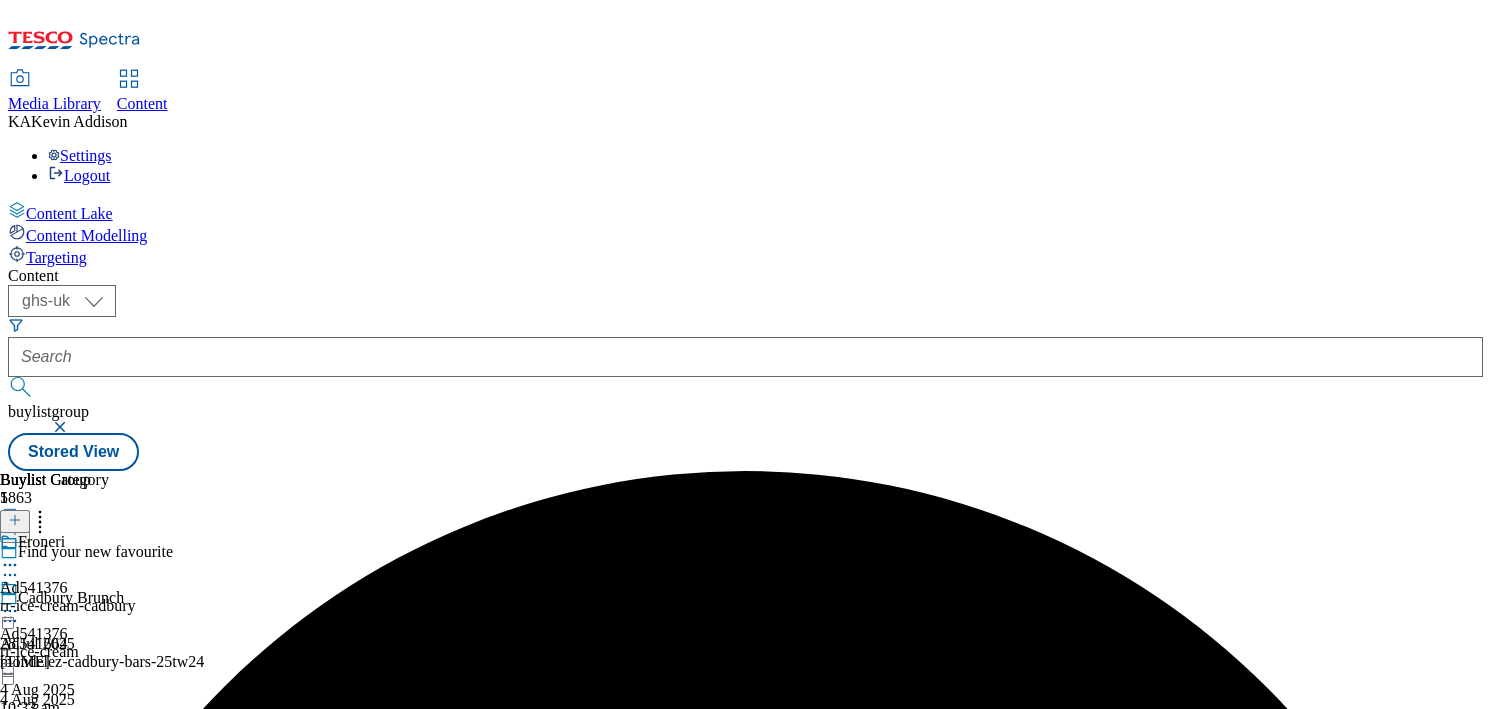 click 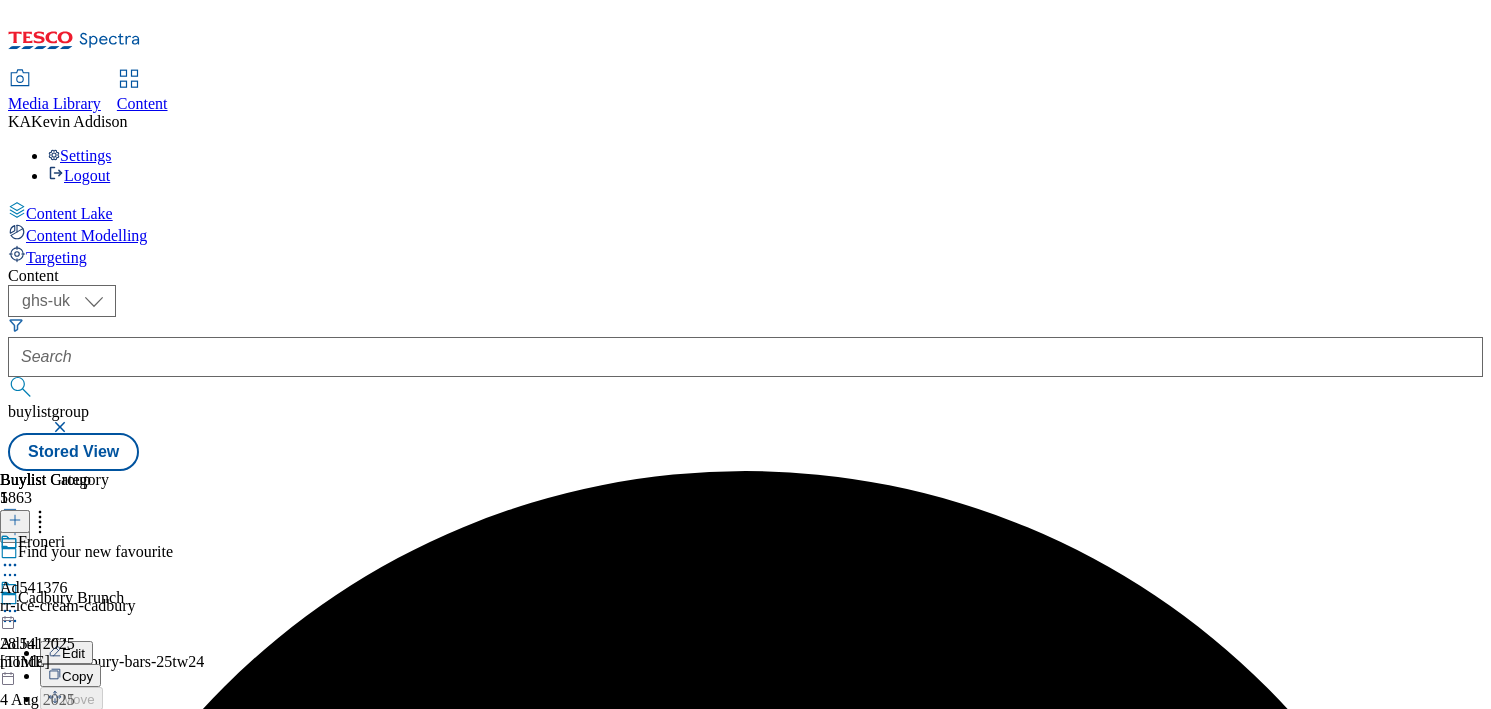 click on "Publish" at bounding box center (84, 814) 